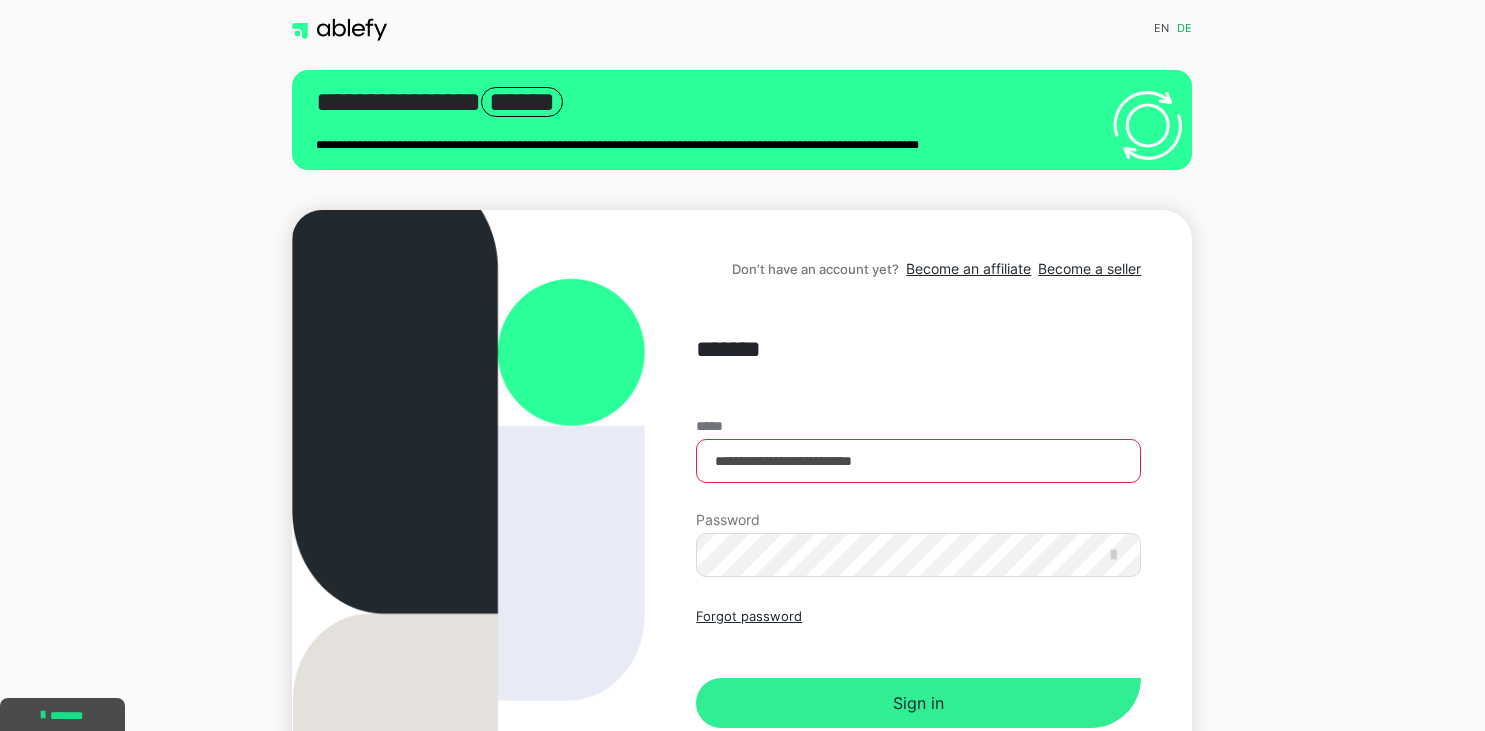 scroll, scrollTop: 0, scrollLeft: 0, axis: both 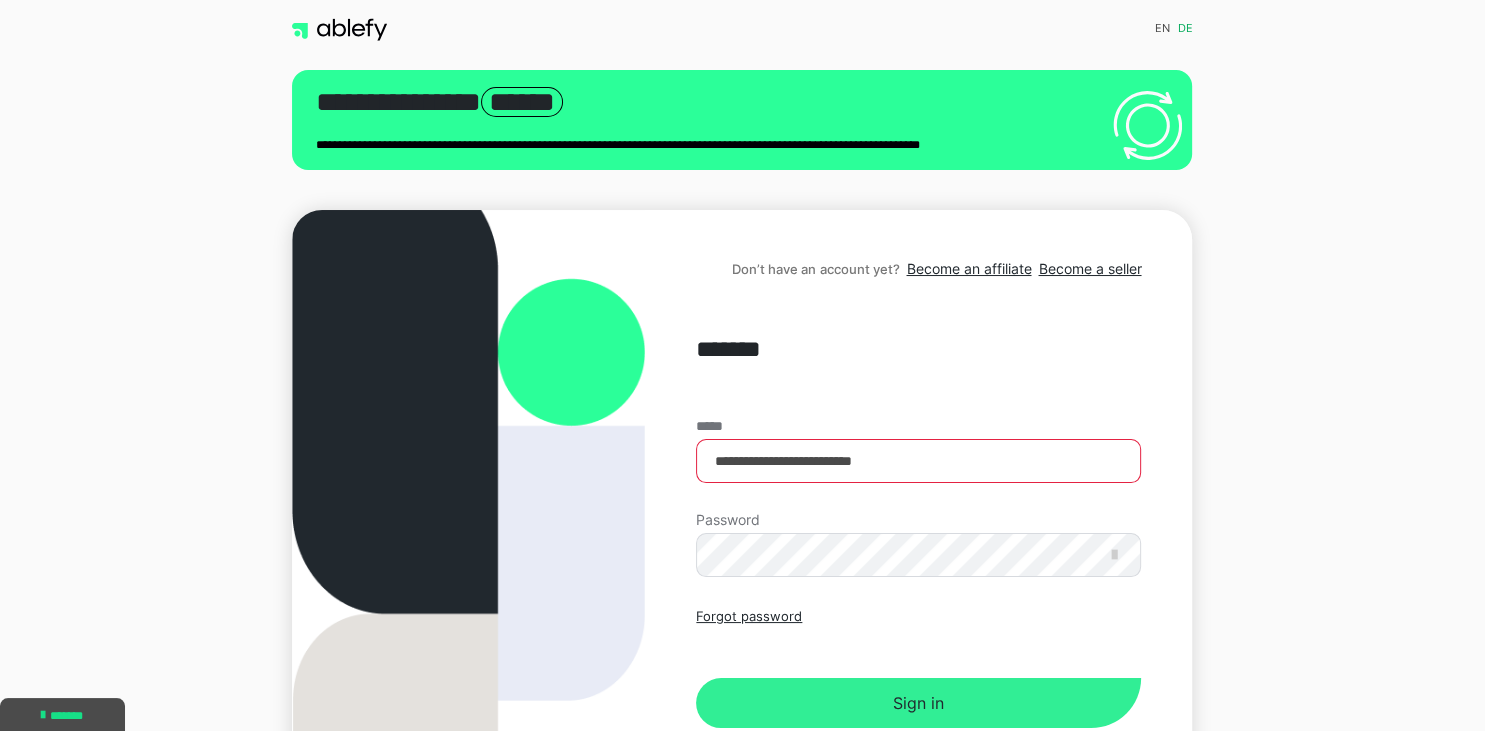 click on "Sign in" at bounding box center (918, 703) 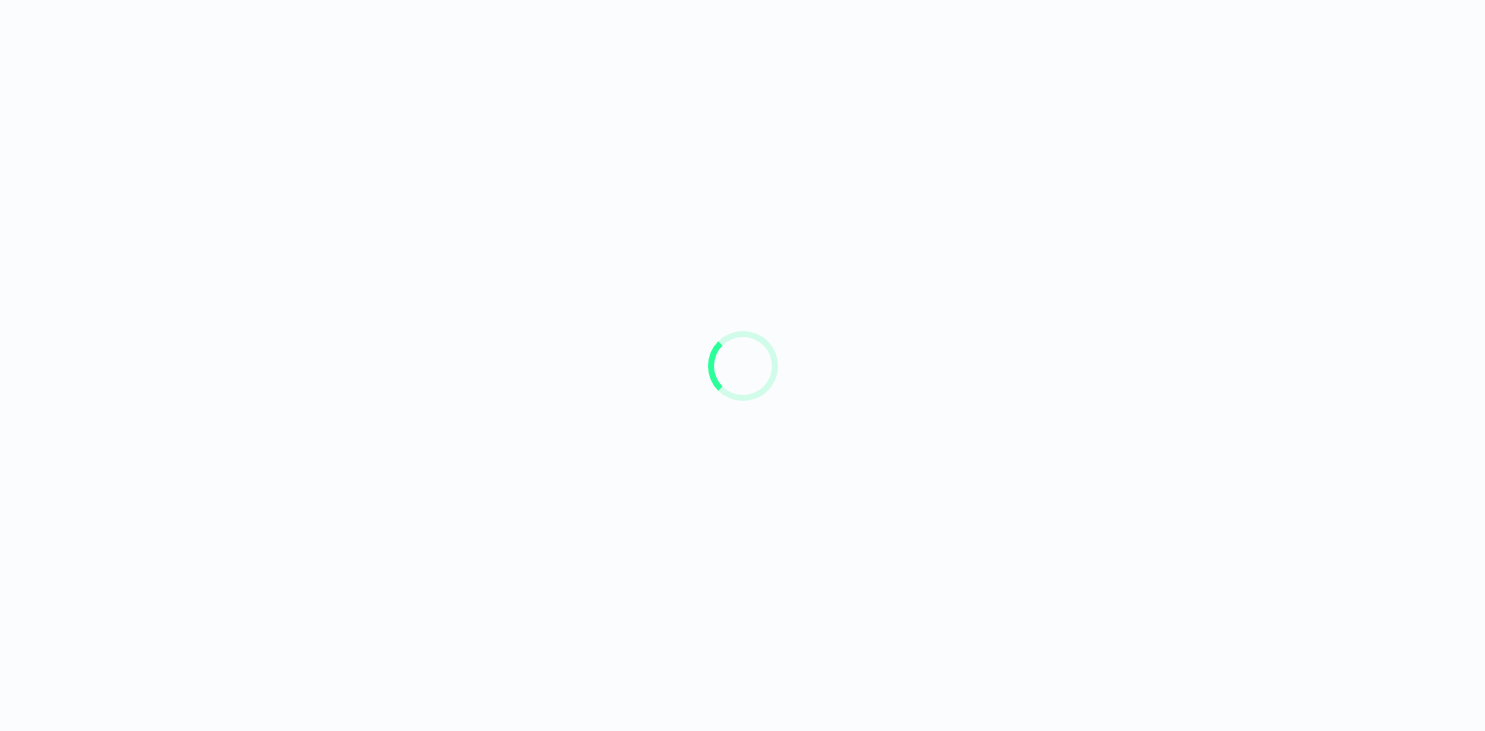 scroll, scrollTop: 0, scrollLeft: 0, axis: both 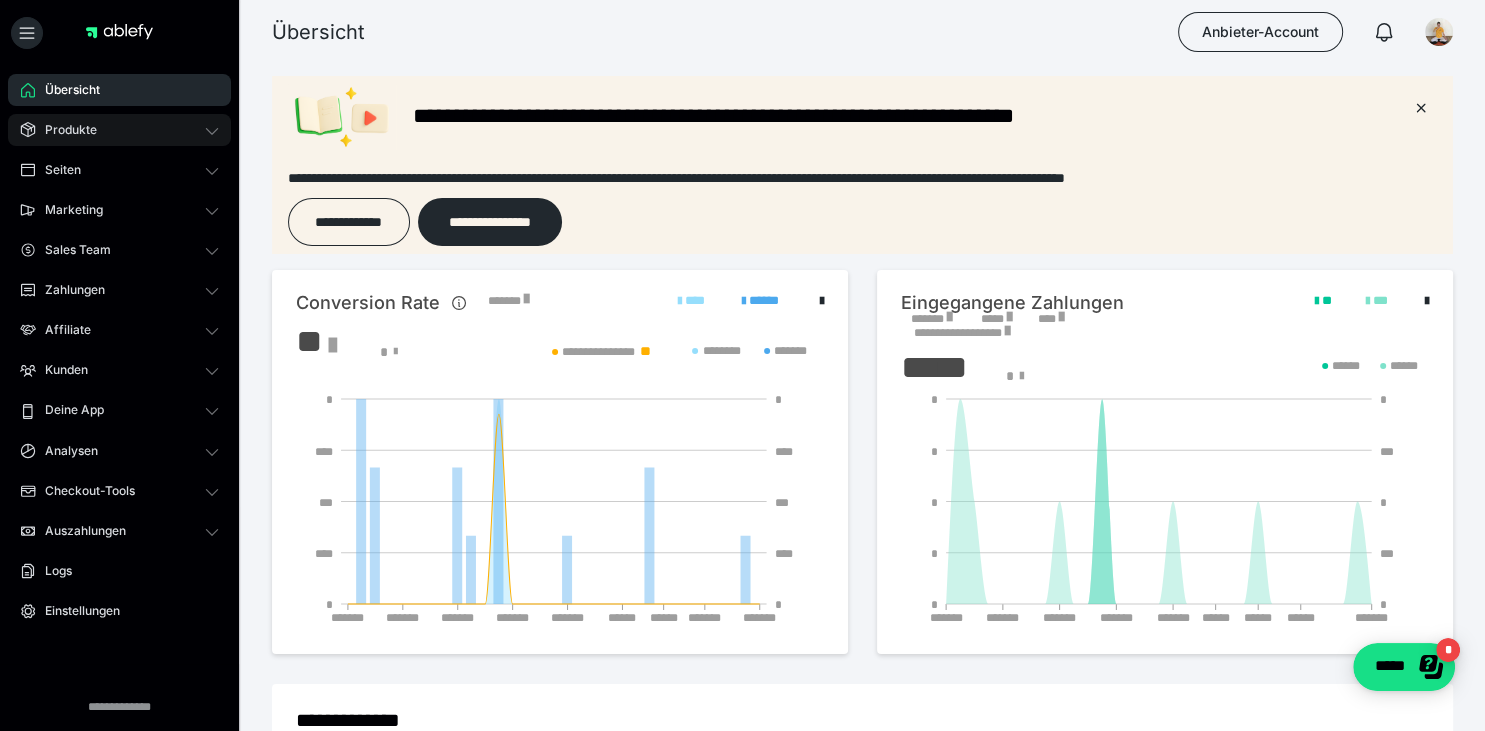 click on "Produkte" at bounding box center [64, 130] 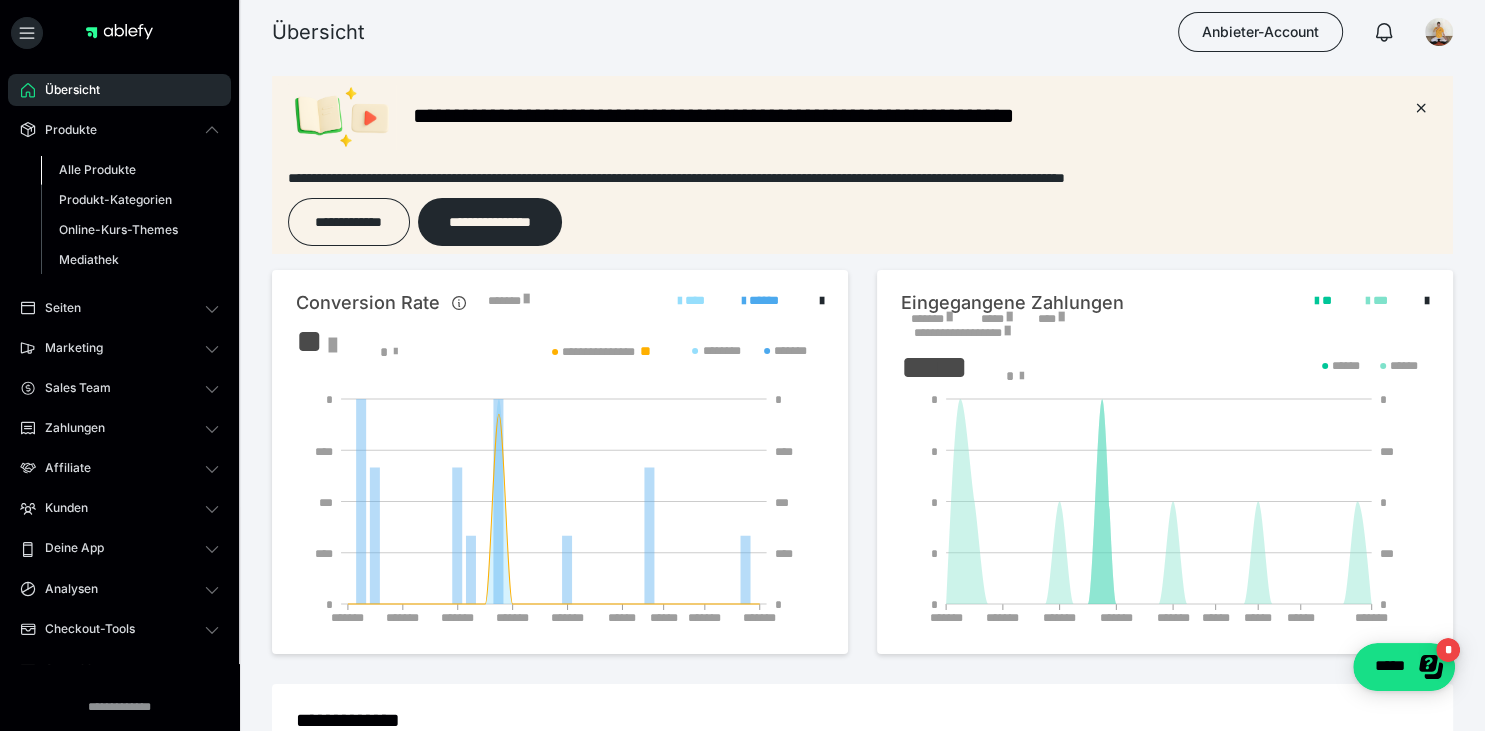 click on "Alle Produkte" at bounding box center [97, 169] 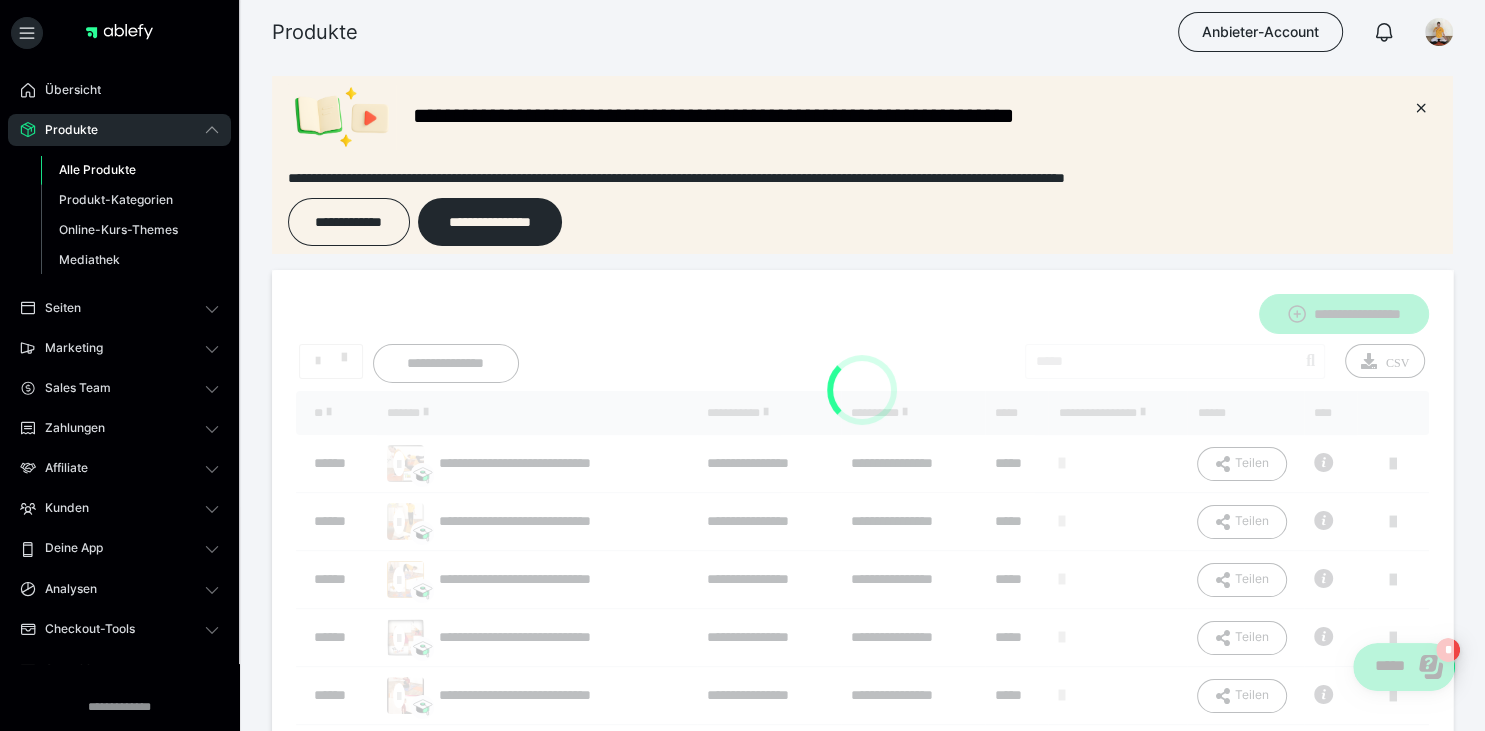 scroll, scrollTop: 0, scrollLeft: 0, axis: both 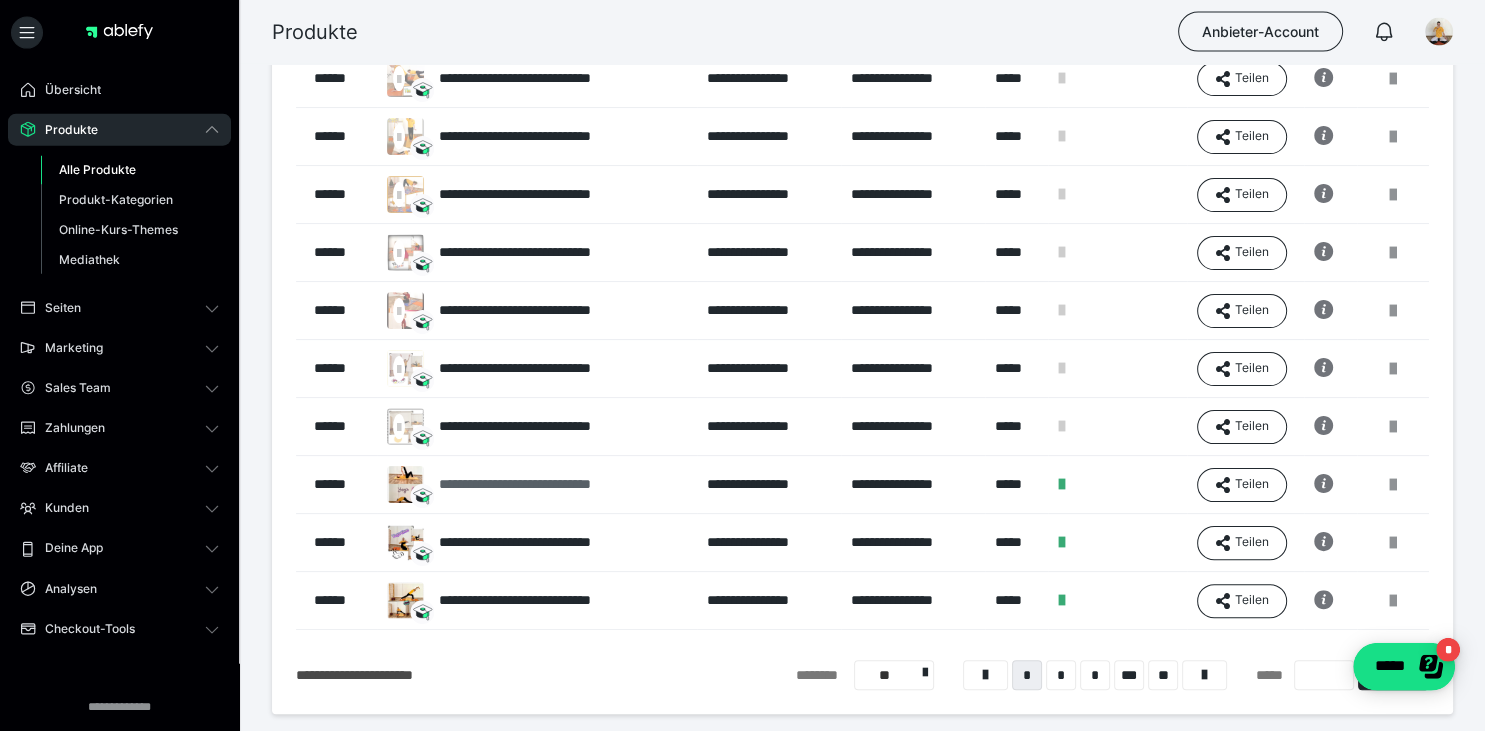 click on "**********" at bounding box center [551, 484] 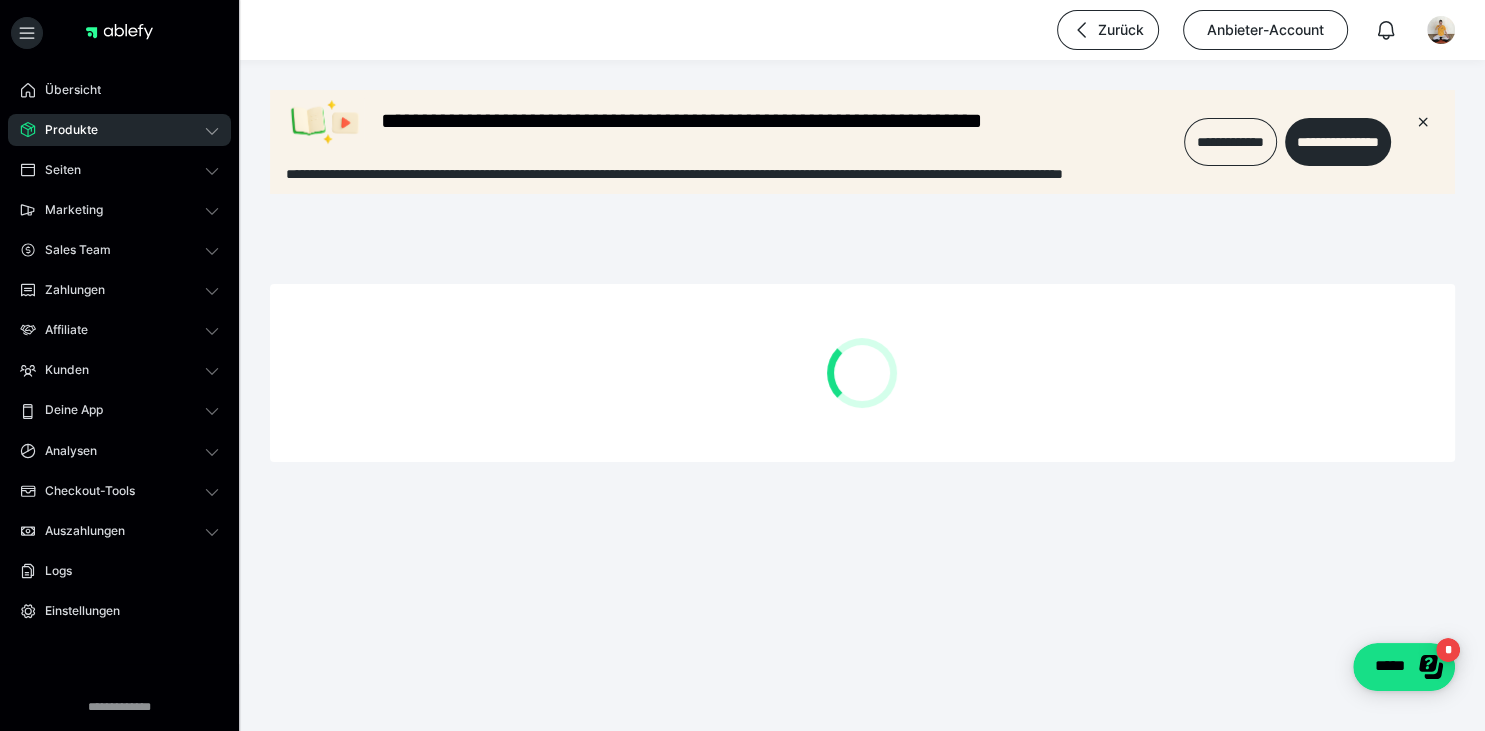 scroll, scrollTop: 0, scrollLeft: 0, axis: both 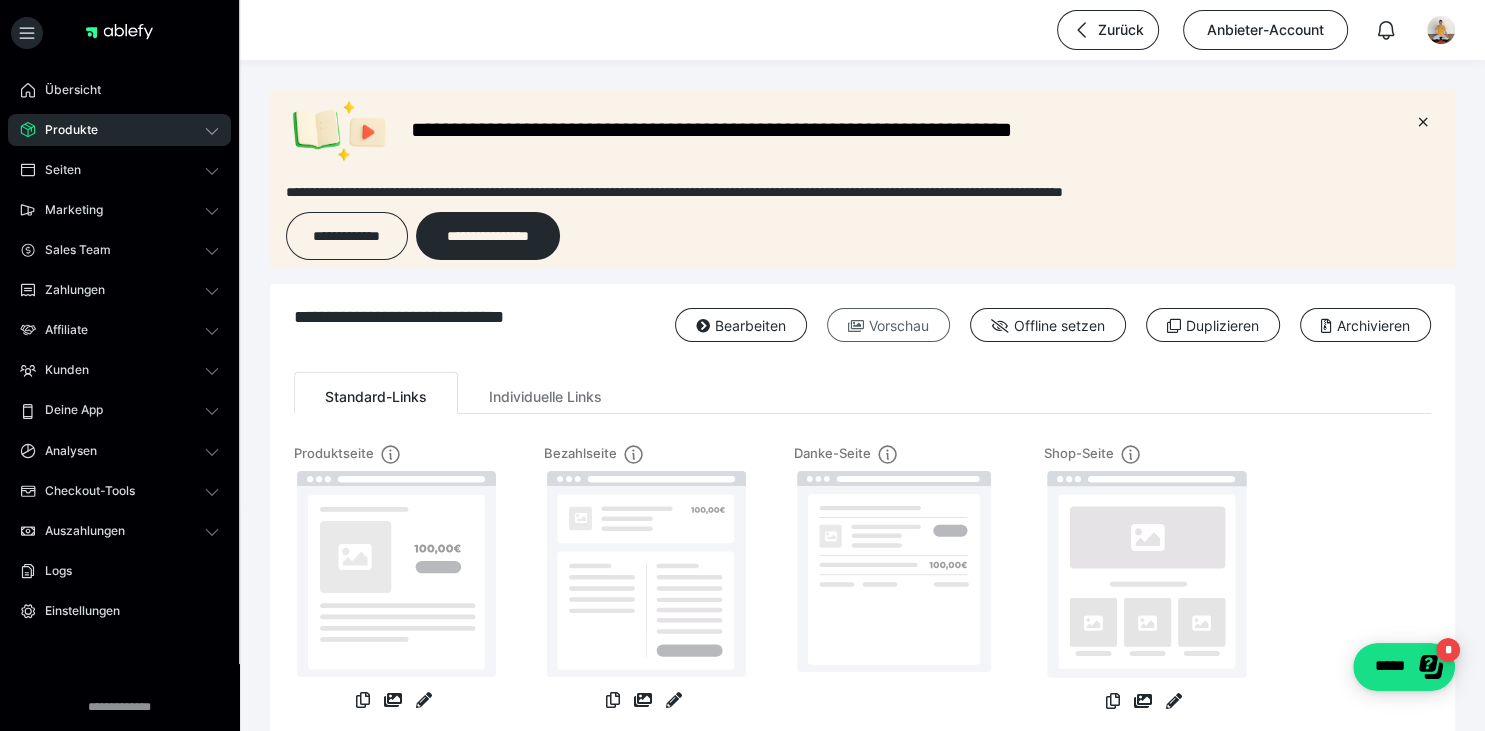 click on "Vorschau" at bounding box center [888, 325] 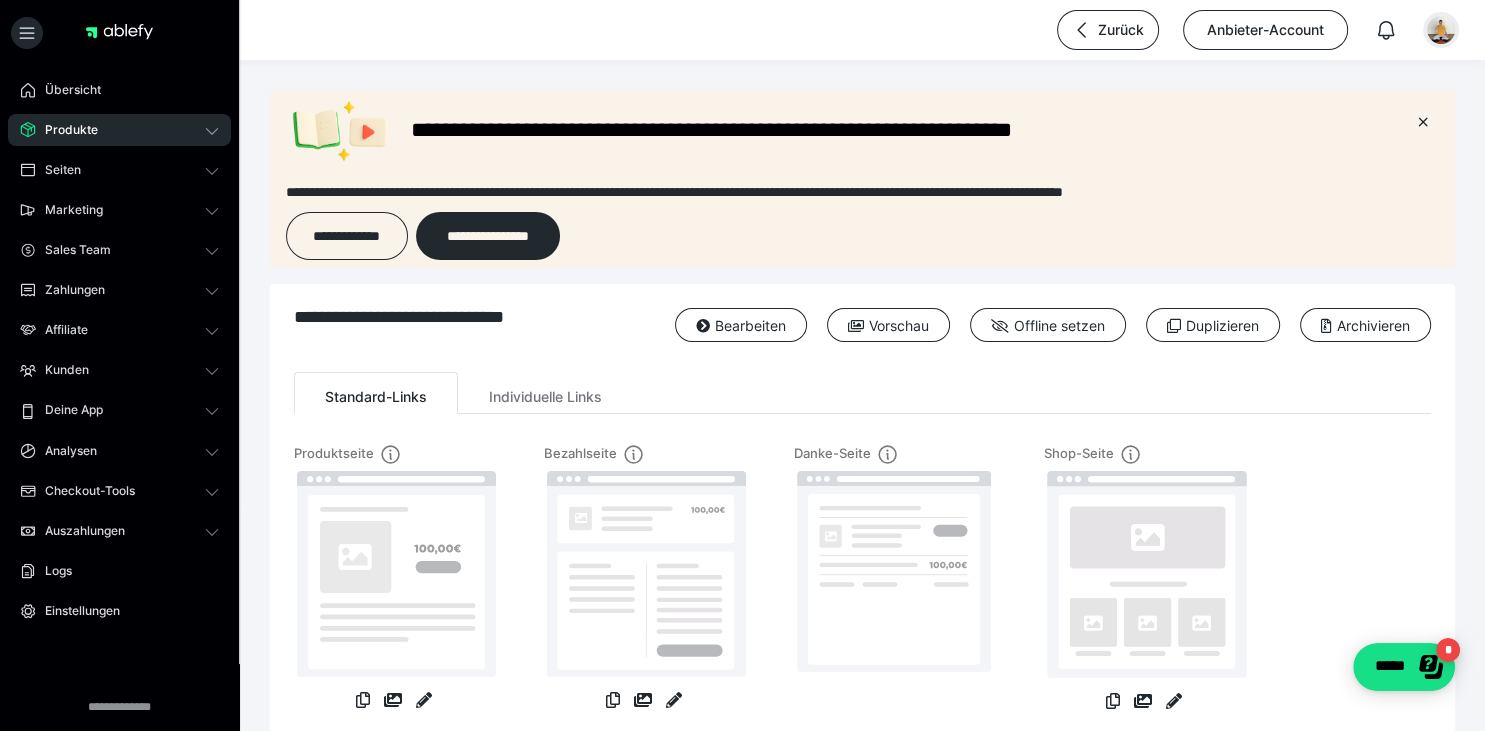 click at bounding box center (1441, 30) 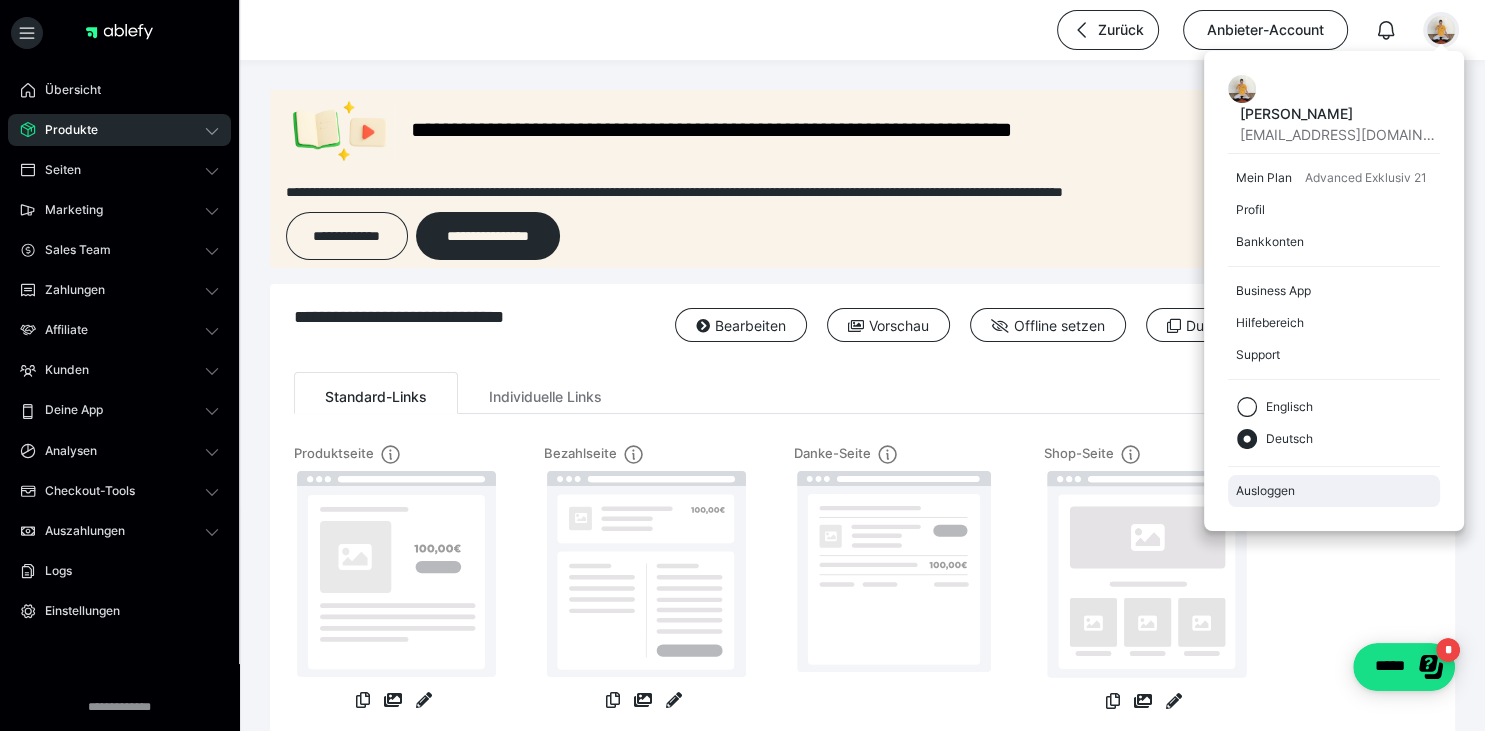 click on "Ausloggen" at bounding box center [1334, 491] 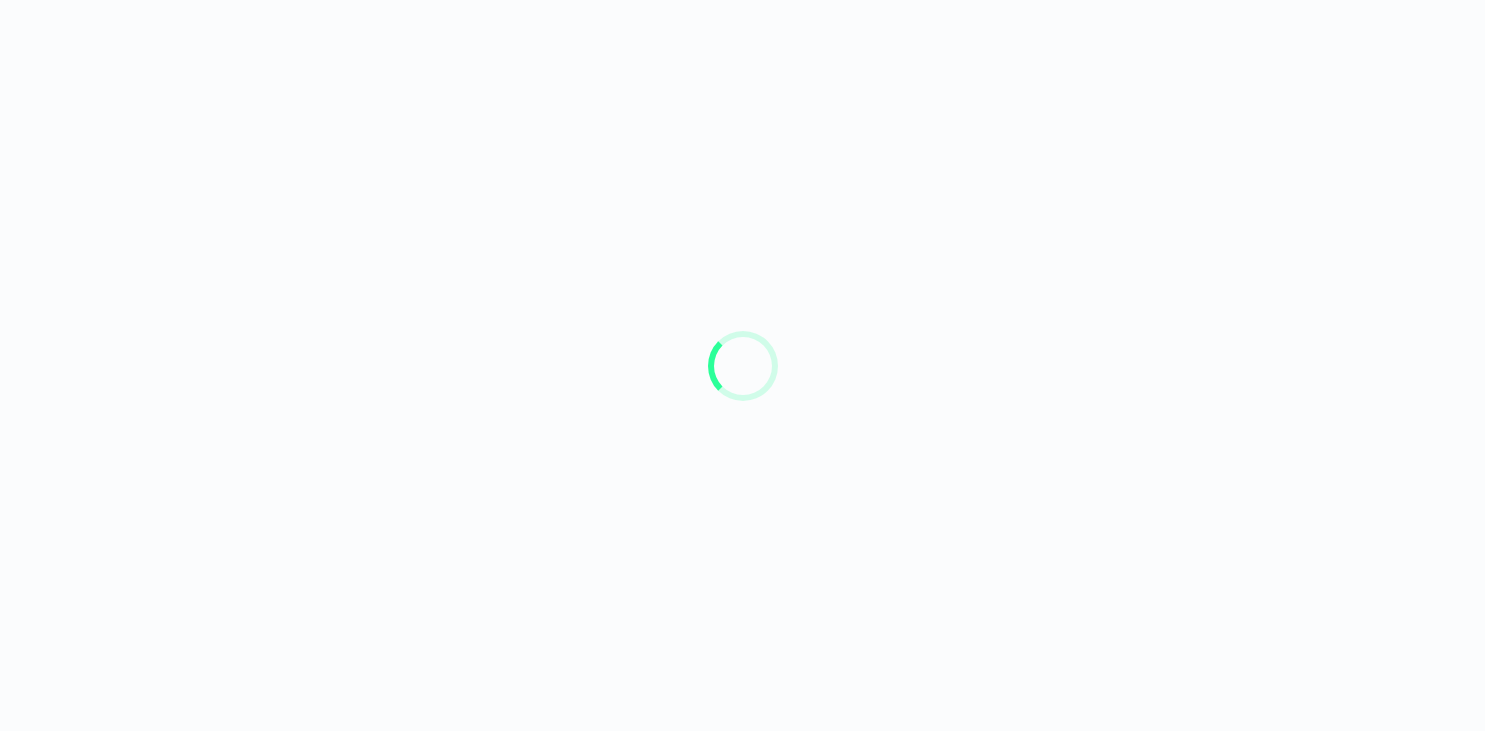 scroll, scrollTop: 0, scrollLeft: 0, axis: both 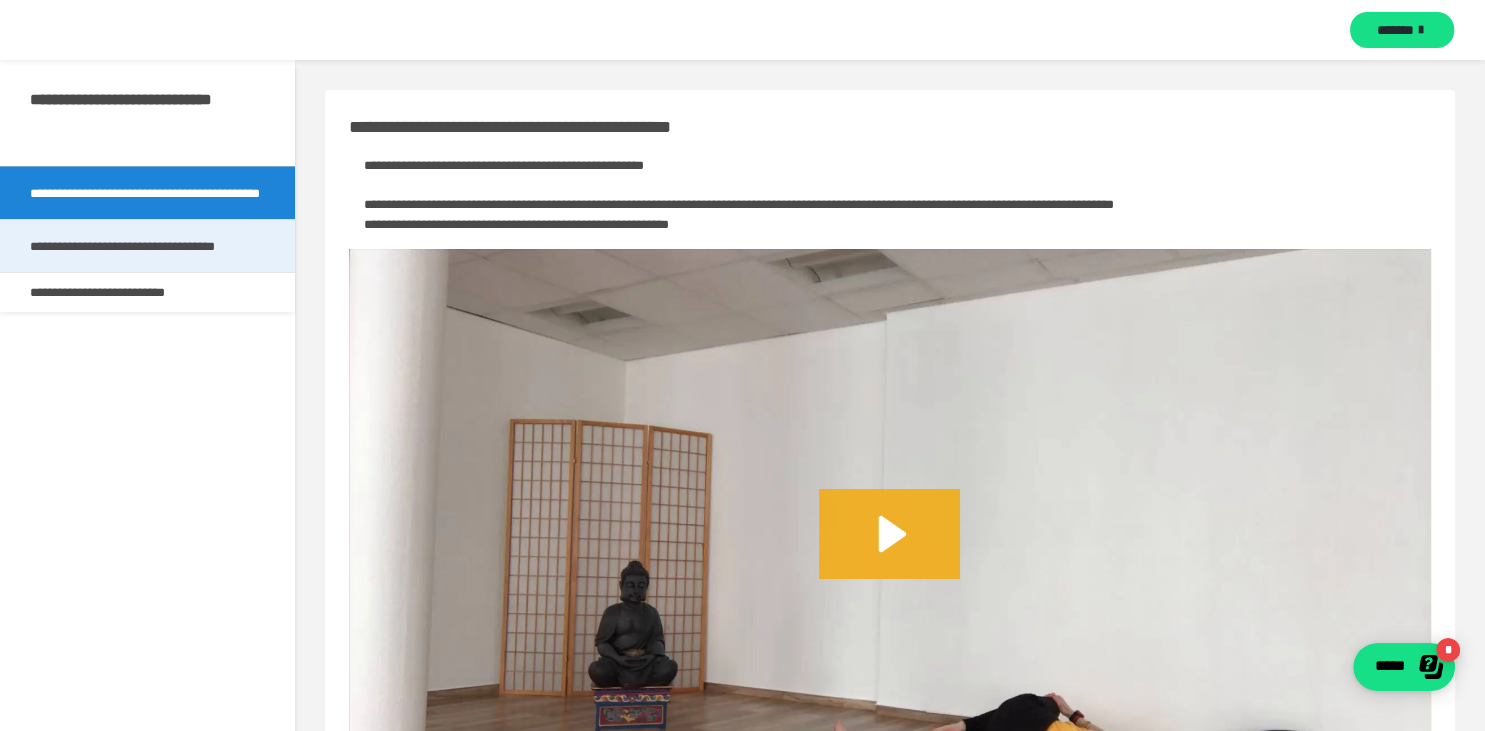 click on "**********" at bounding box center (147, 246) 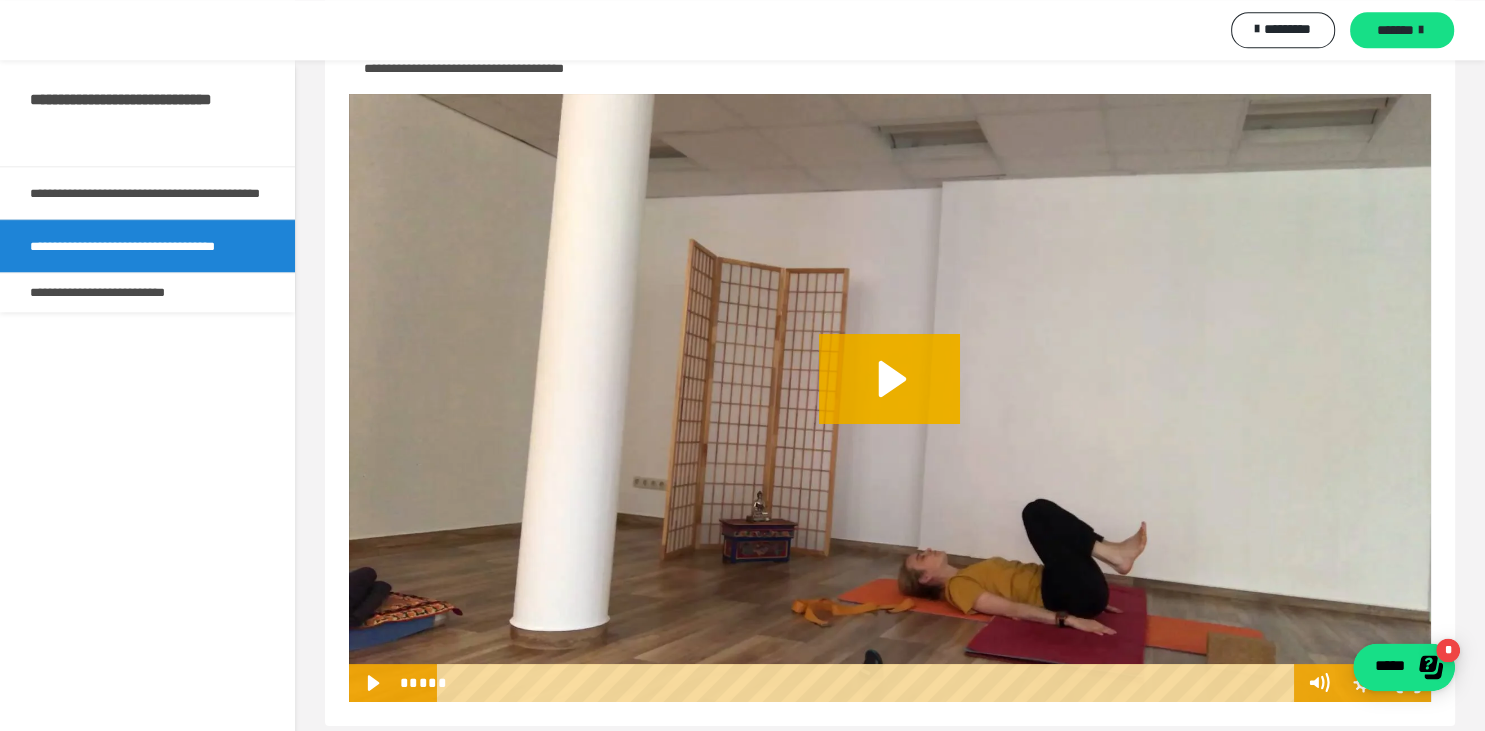 scroll, scrollTop: 121, scrollLeft: 0, axis: vertical 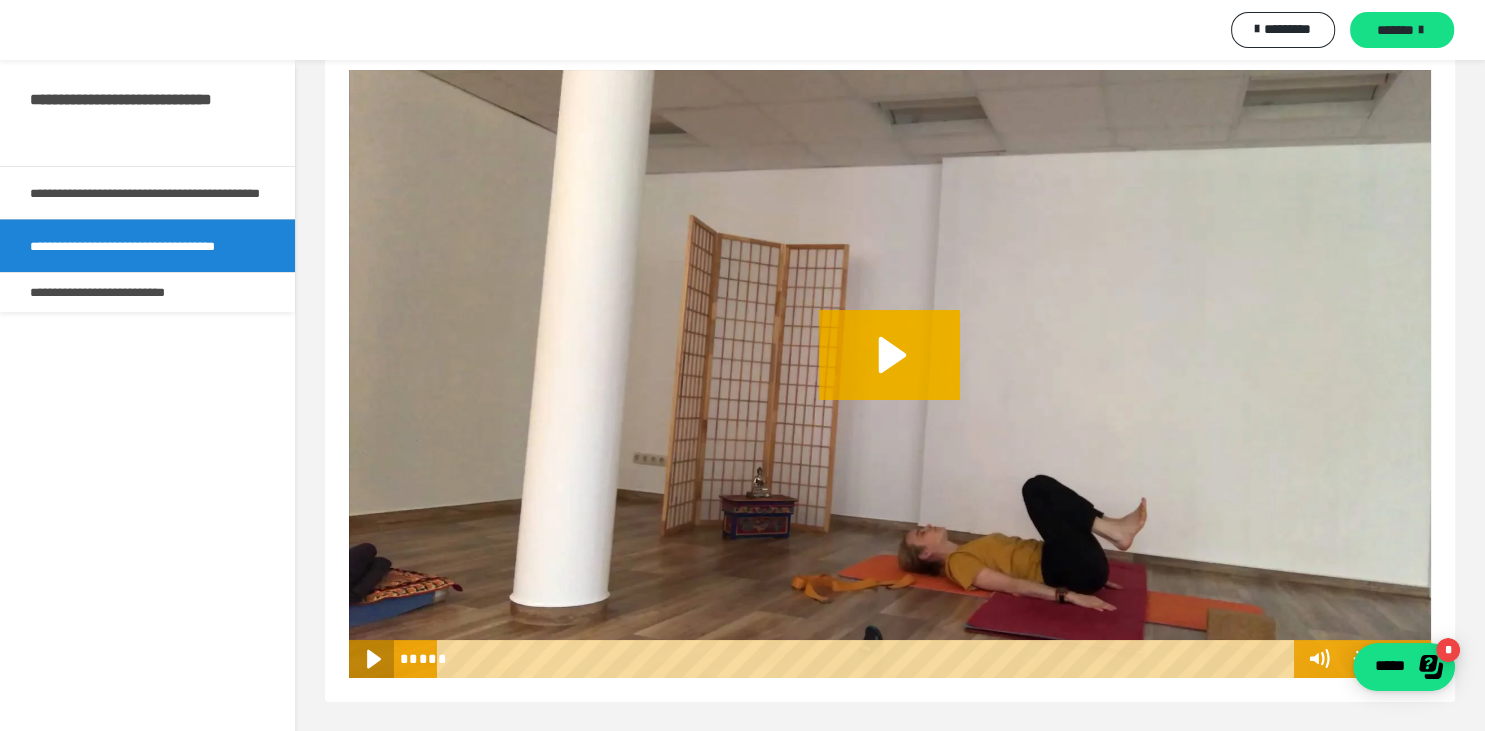 click 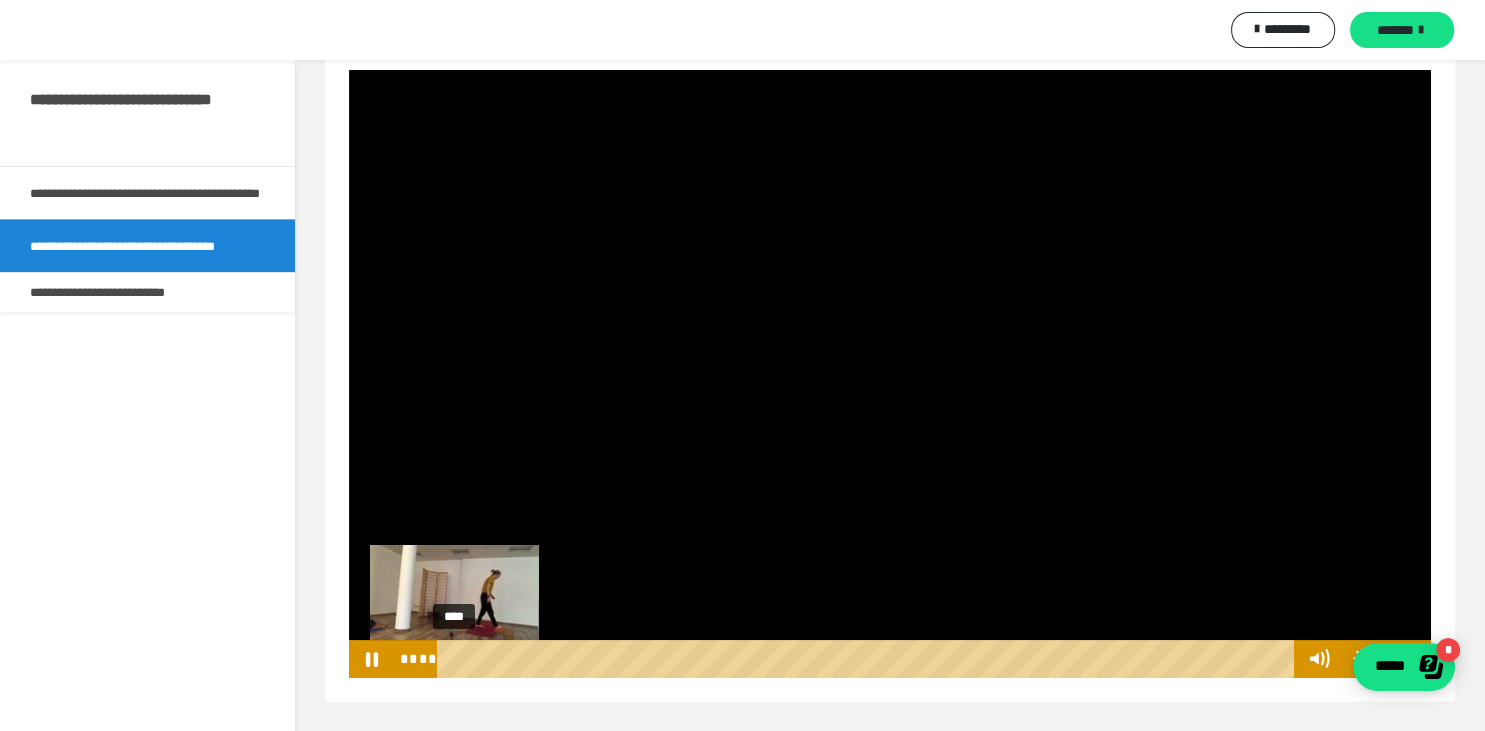 click on "****" at bounding box center [869, 659] 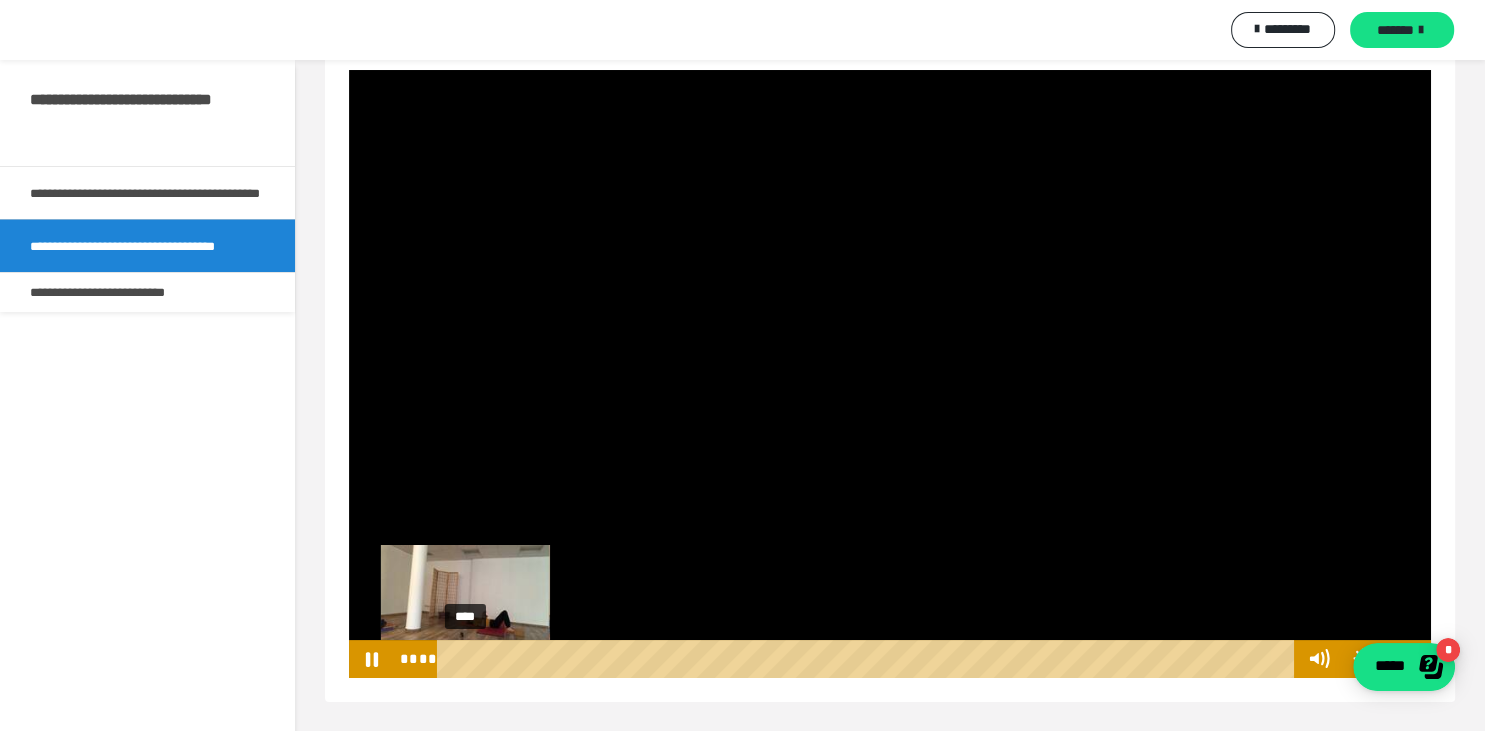 click on "****" at bounding box center [869, 659] 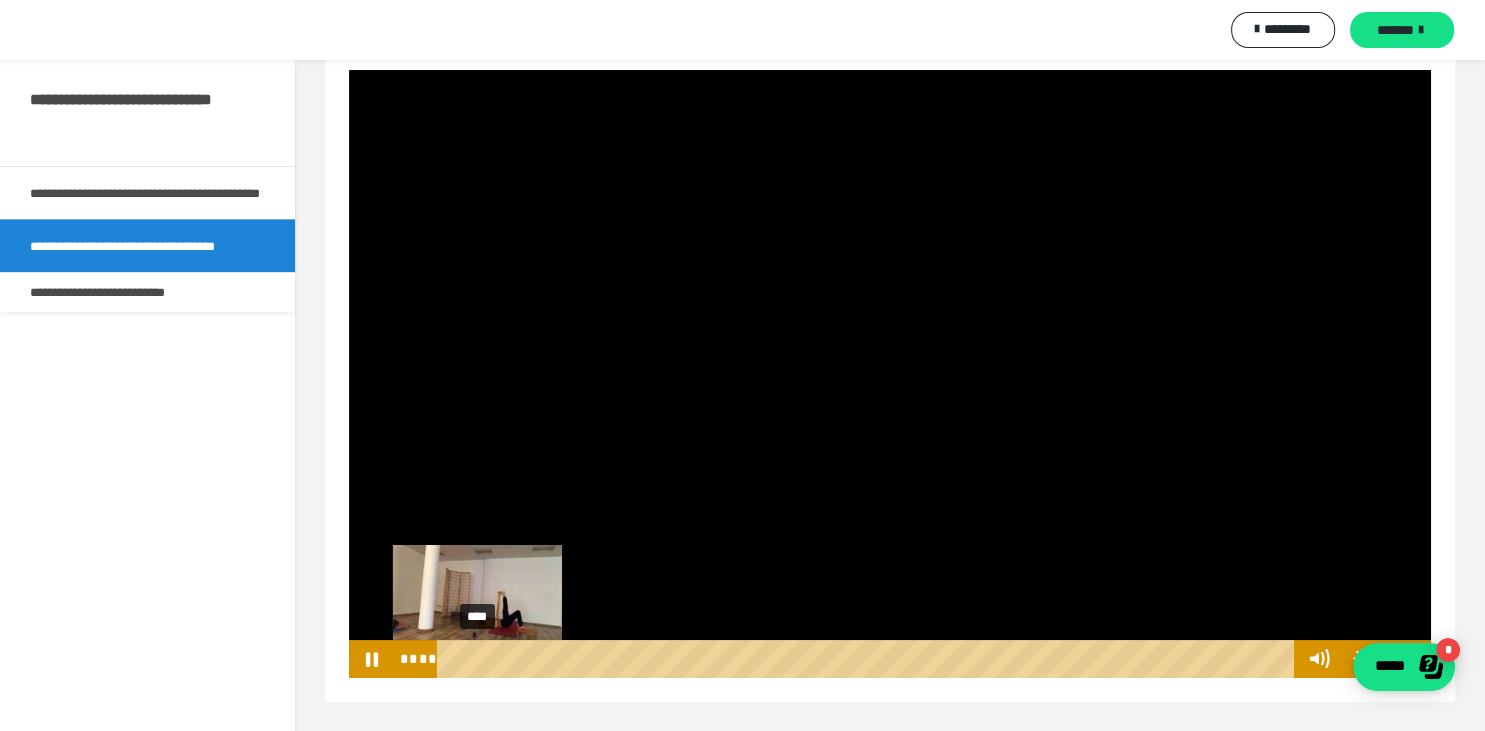click on "****" at bounding box center (869, 659) 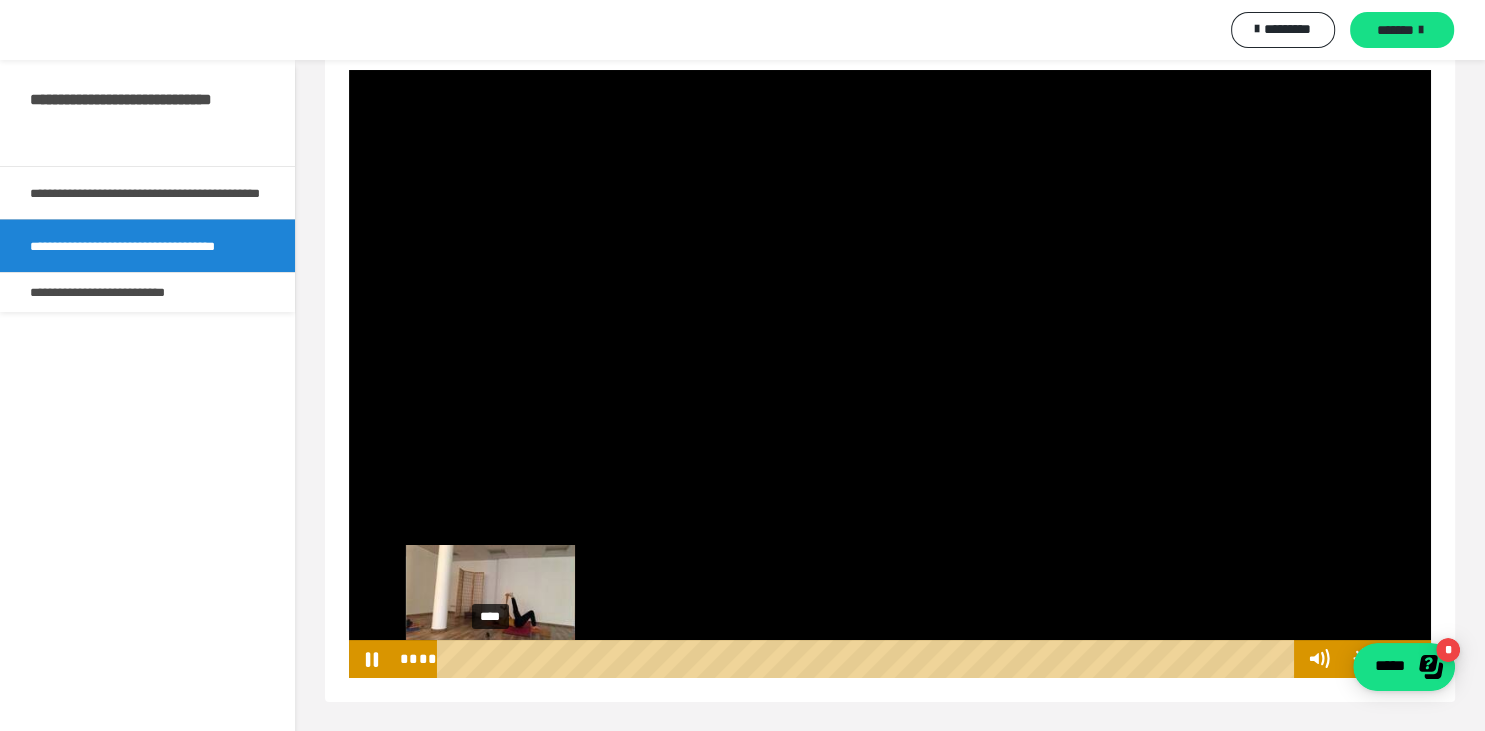 click on "****" at bounding box center (869, 659) 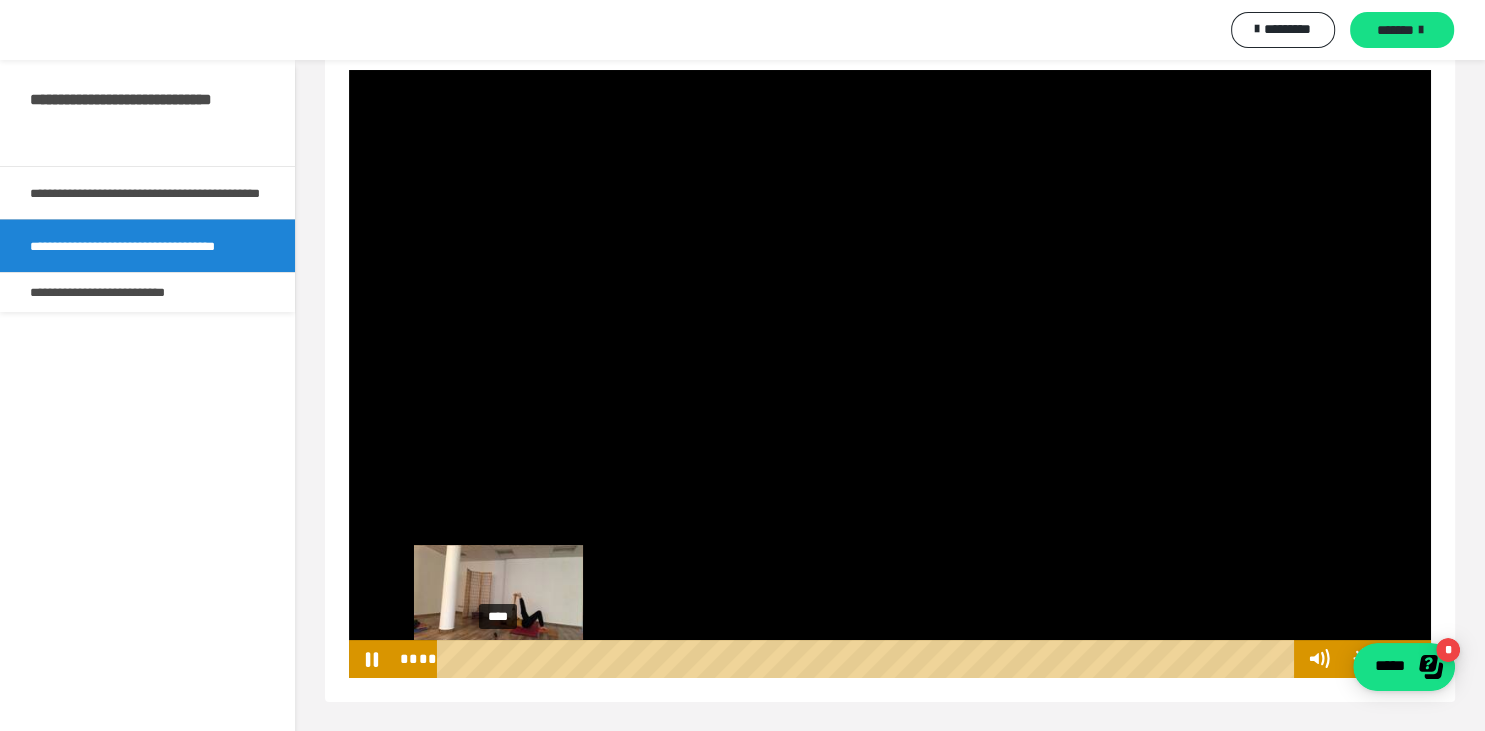 click on "****" at bounding box center [869, 659] 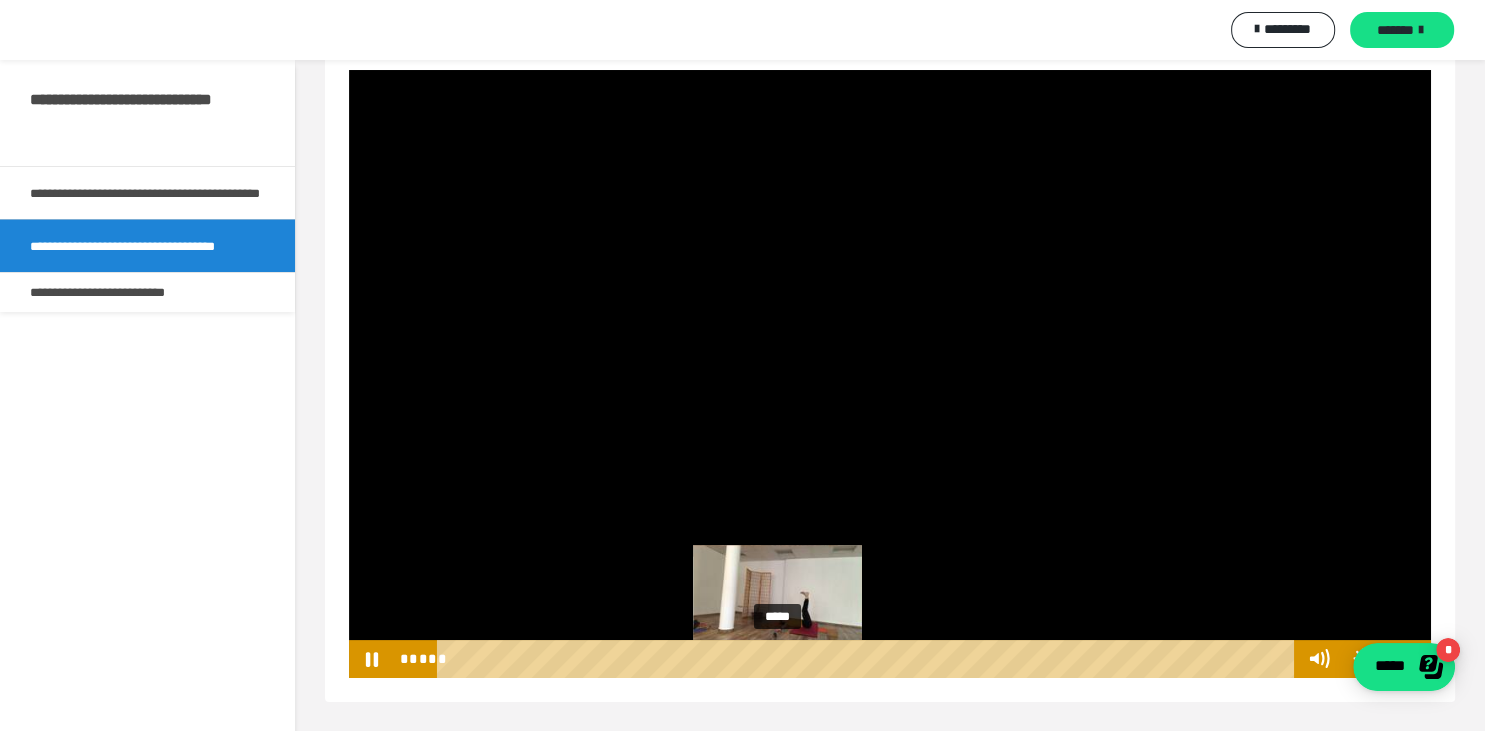 click on "*****" at bounding box center [869, 659] 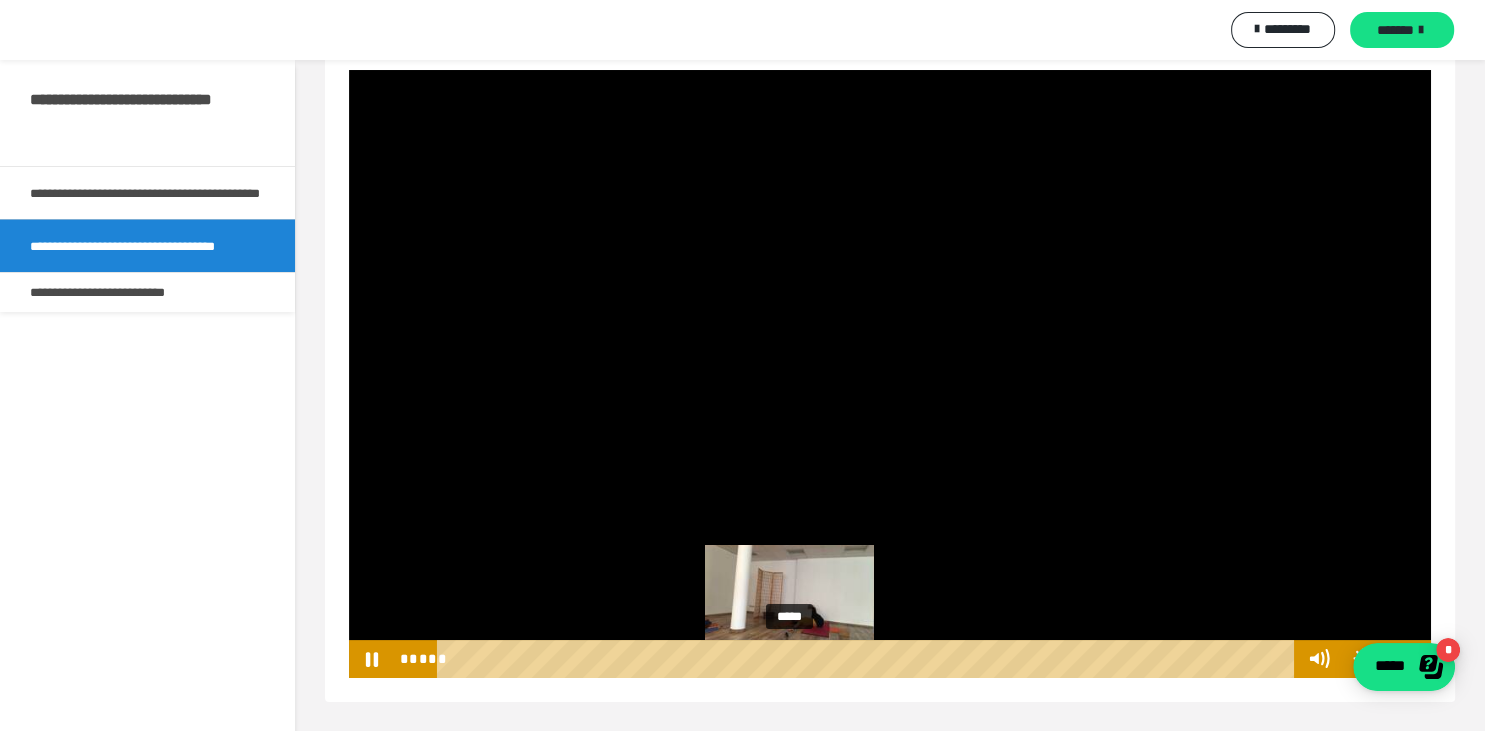 click on "*****" at bounding box center (869, 659) 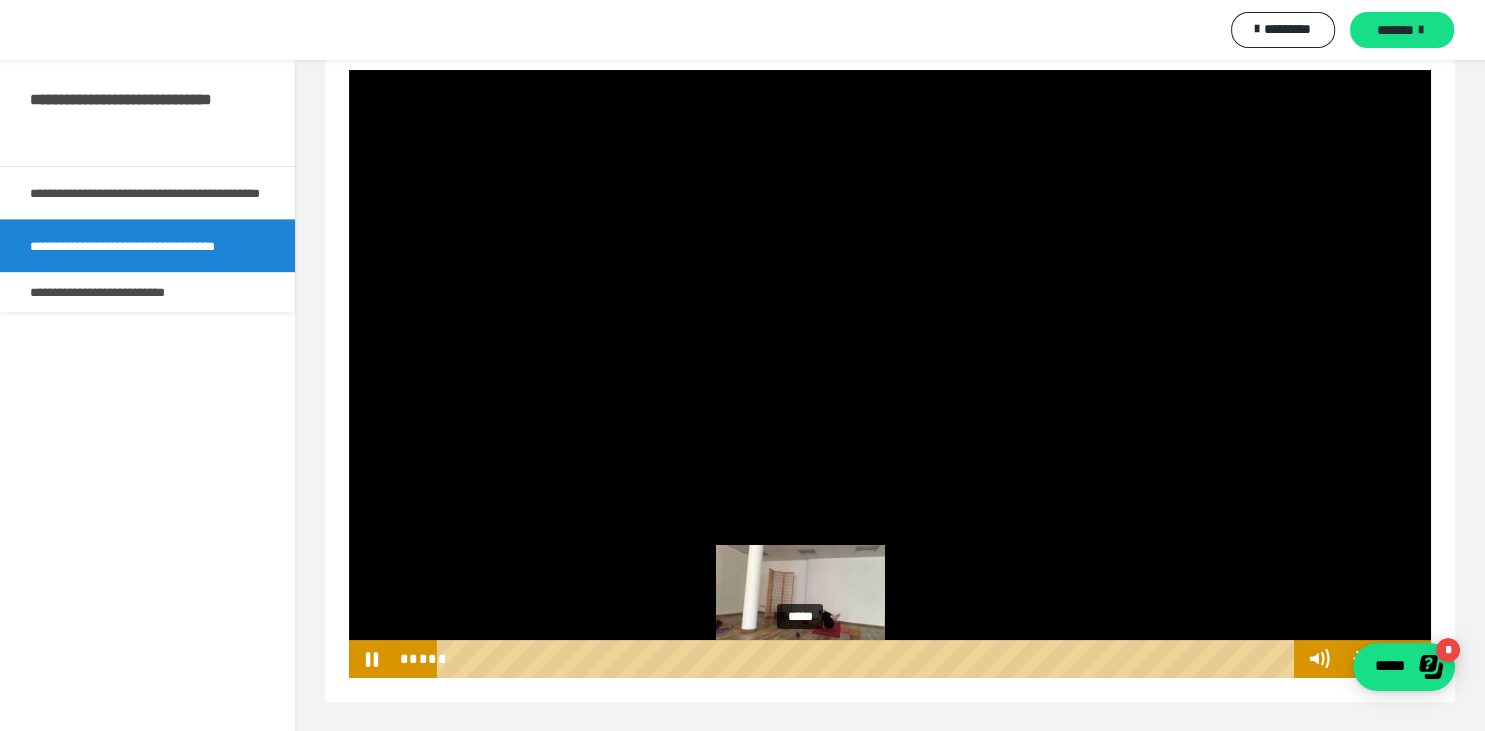 click on "*****" at bounding box center [869, 659] 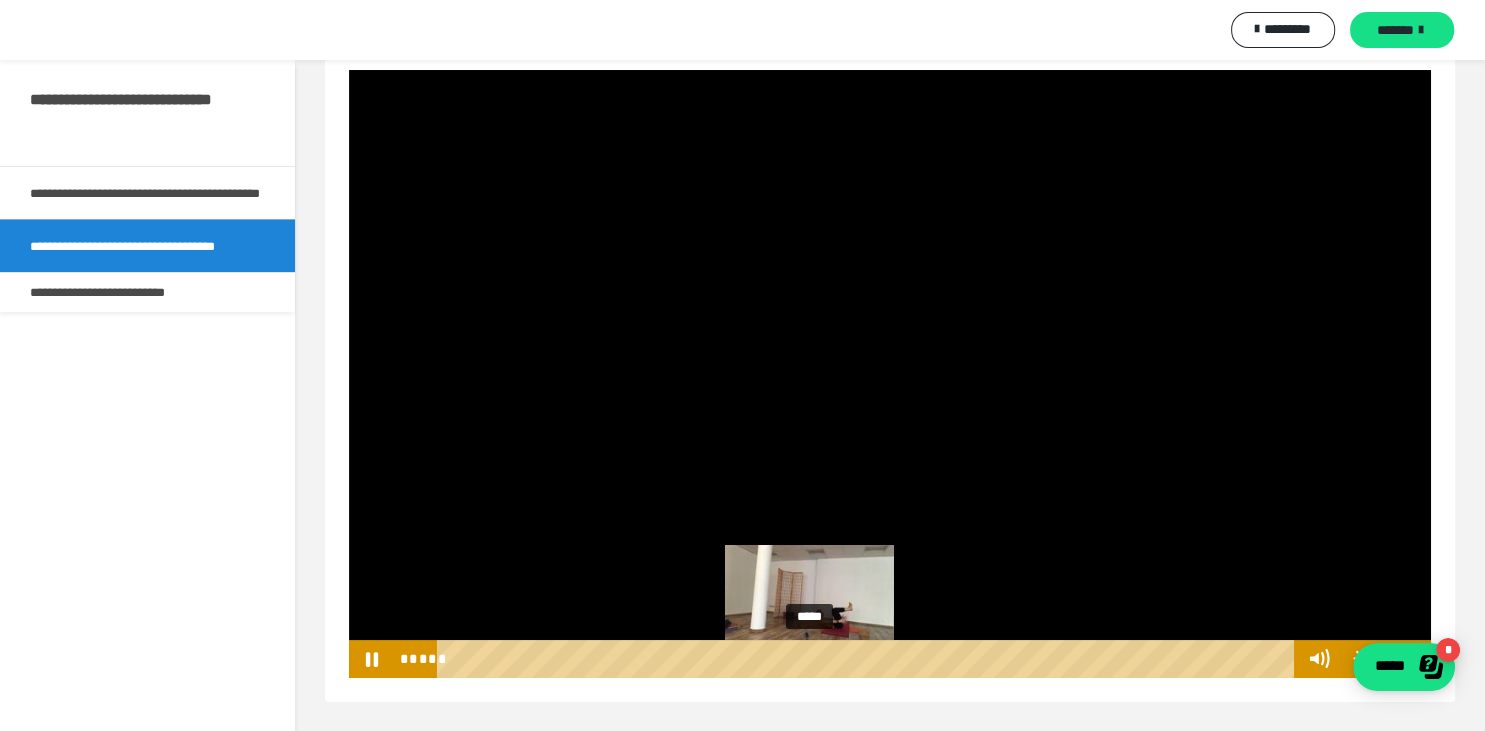 click on "*****" at bounding box center [869, 659] 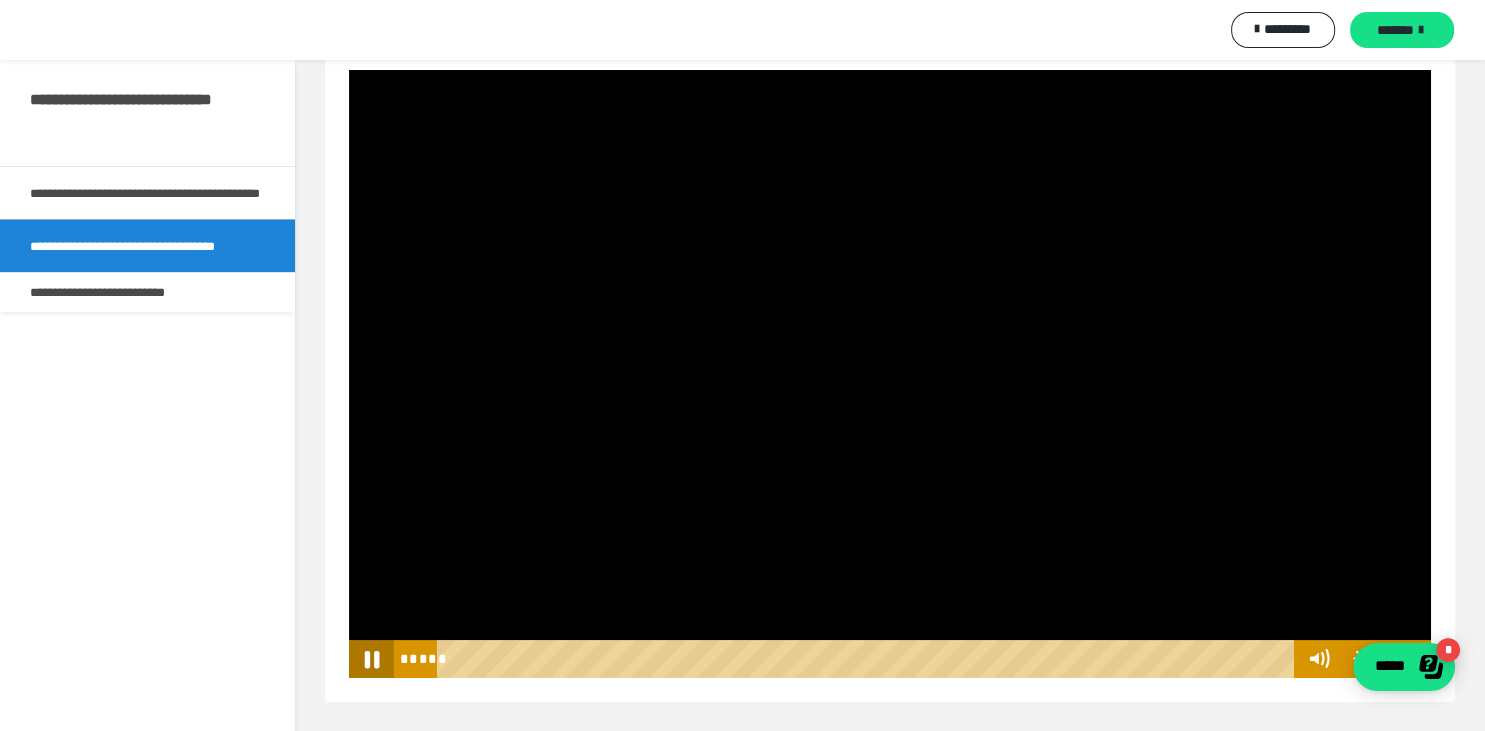 click 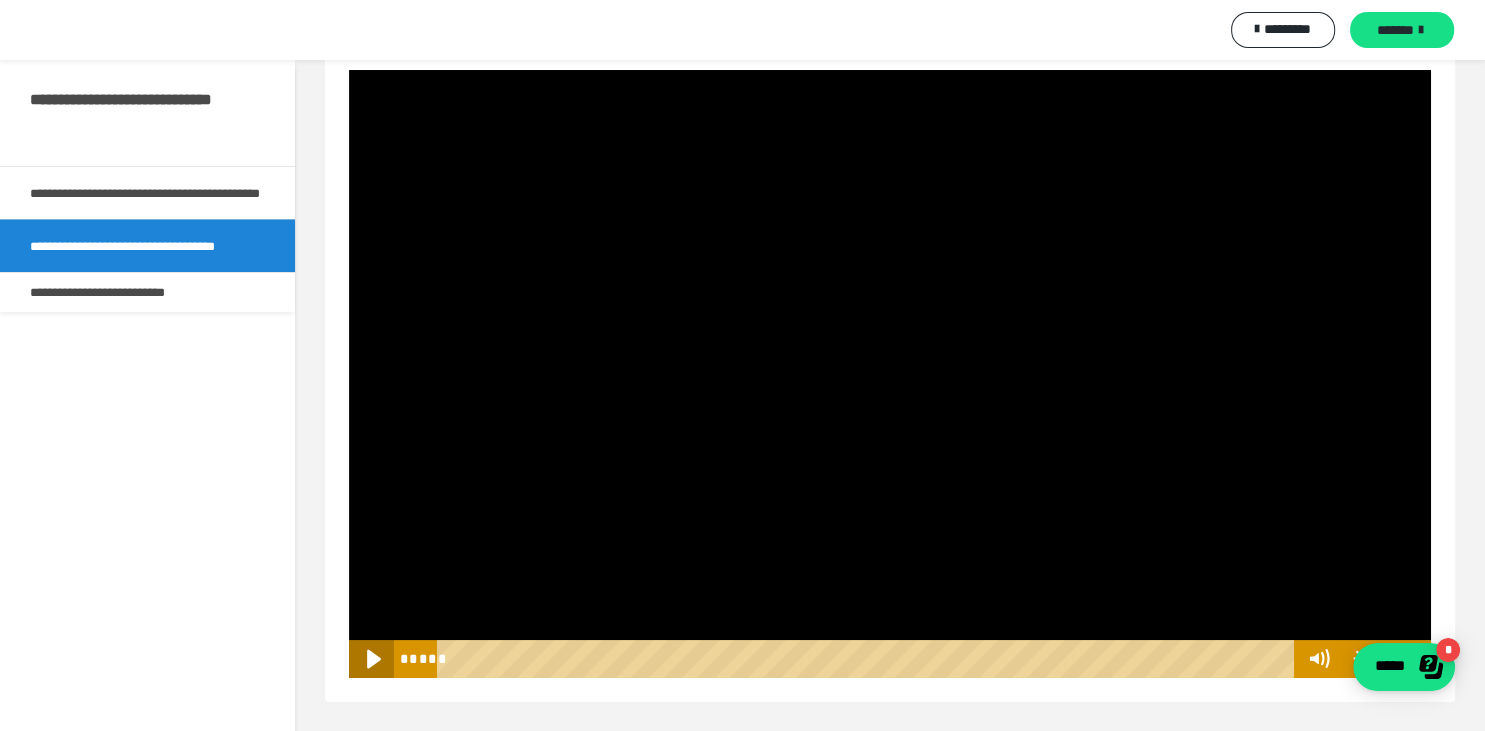 click 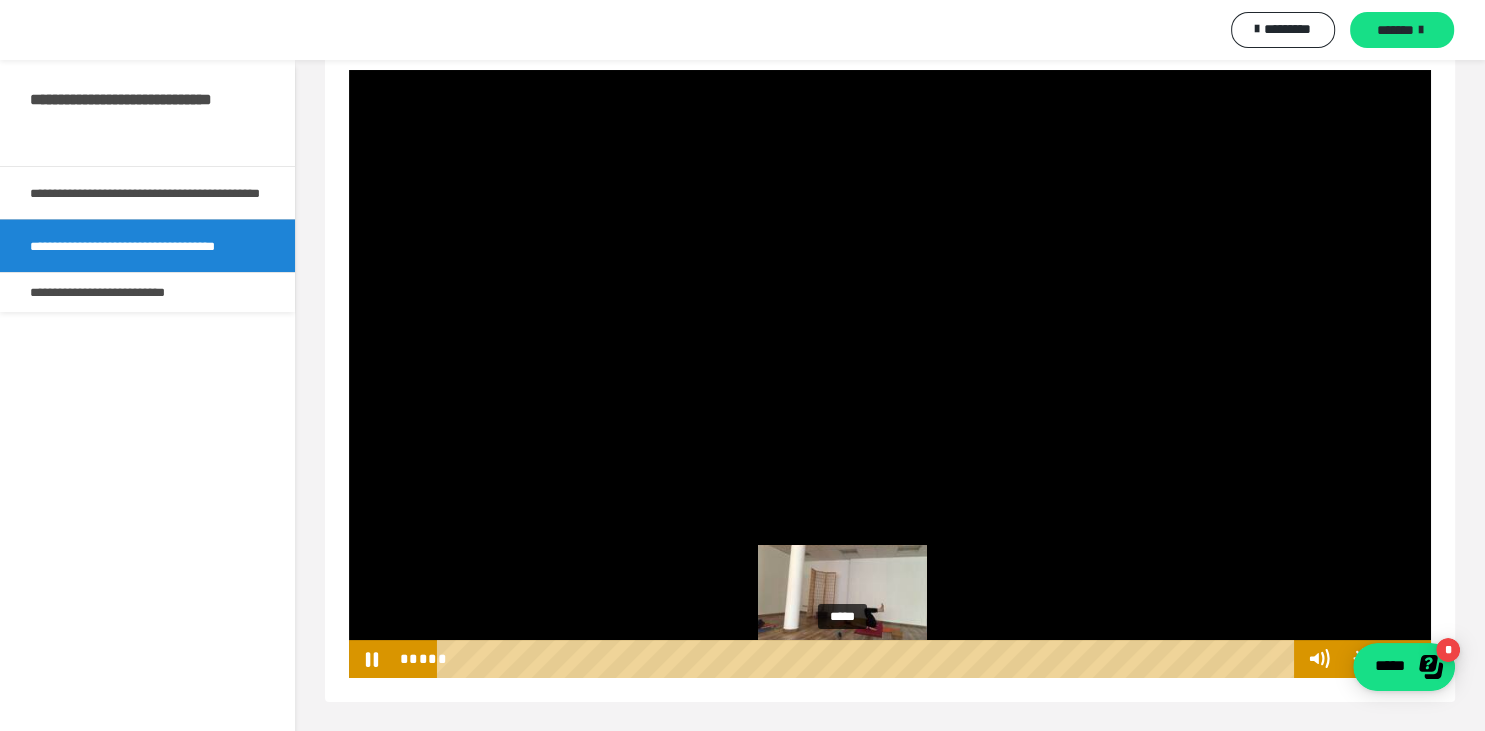click on "*****" at bounding box center (869, 659) 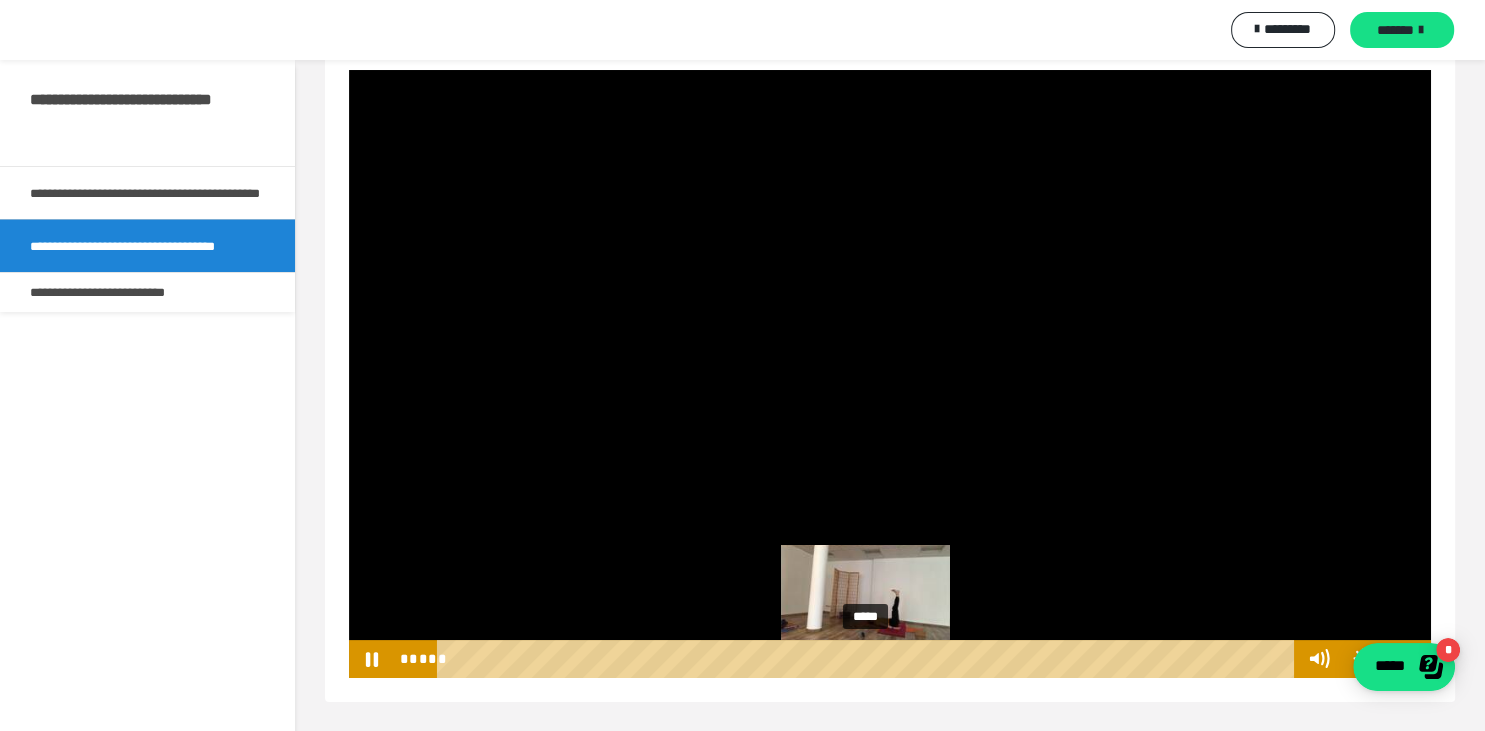 click on "*****" at bounding box center [869, 659] 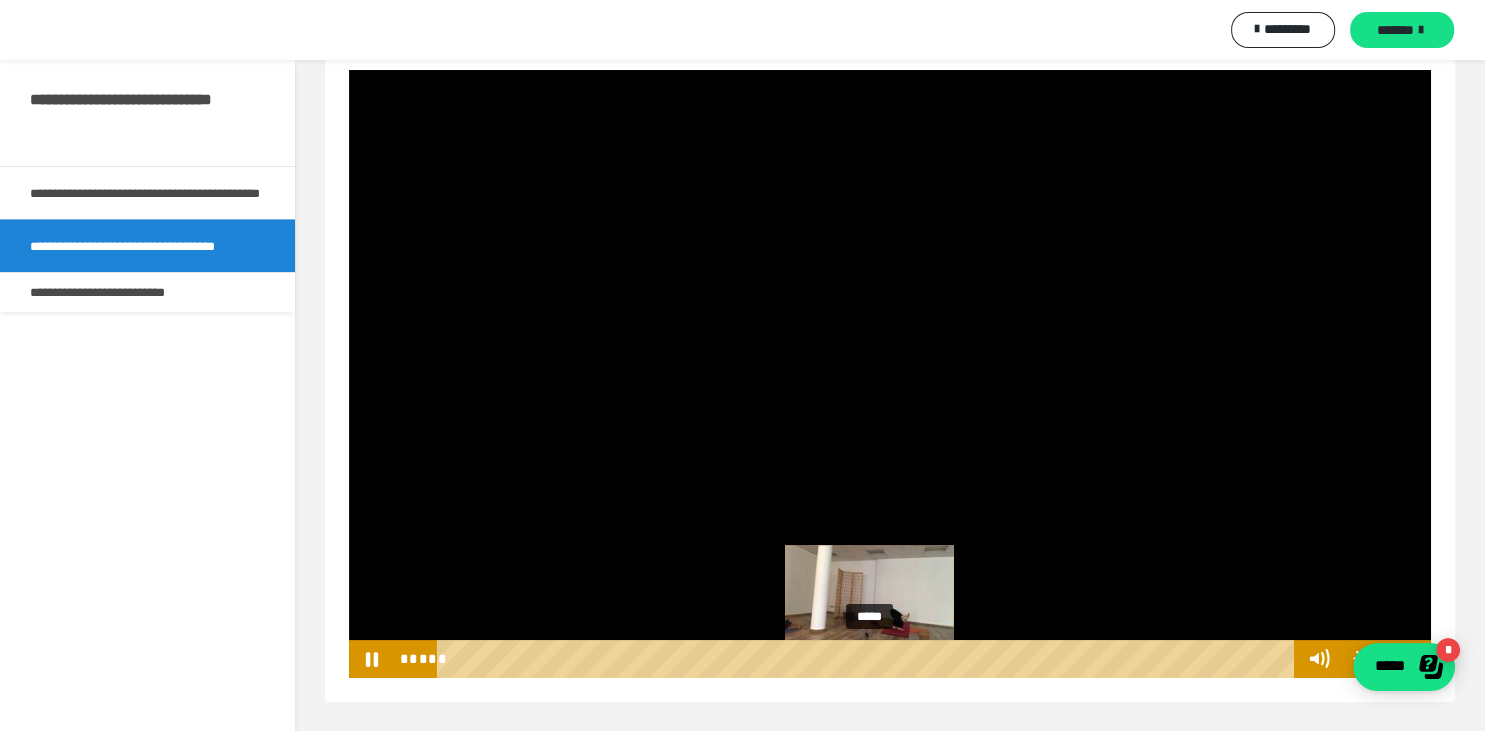 click at bounding box center [869, 659] 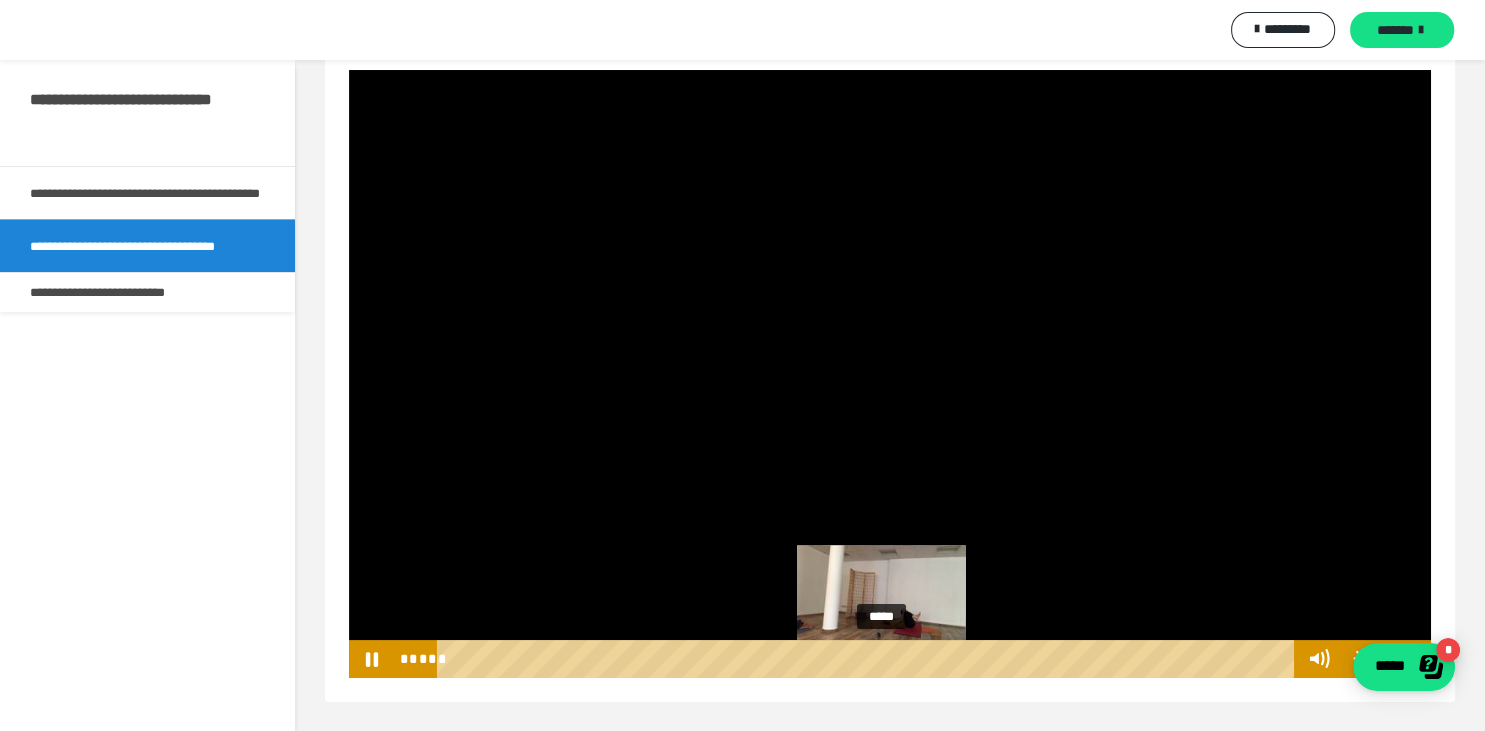 click on "*****" at bounding box center (869, 659) 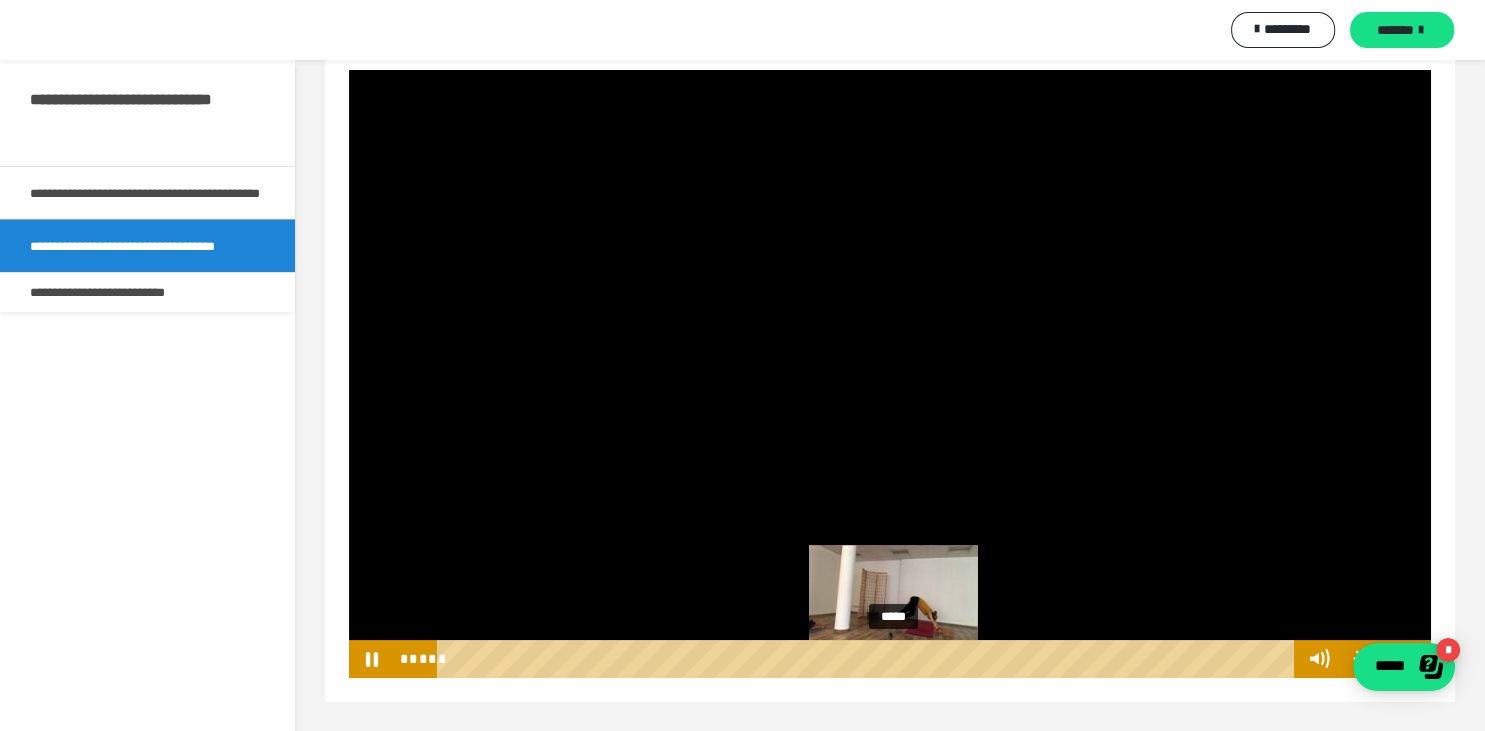 click on "*****" at bounding box center (869, 659) 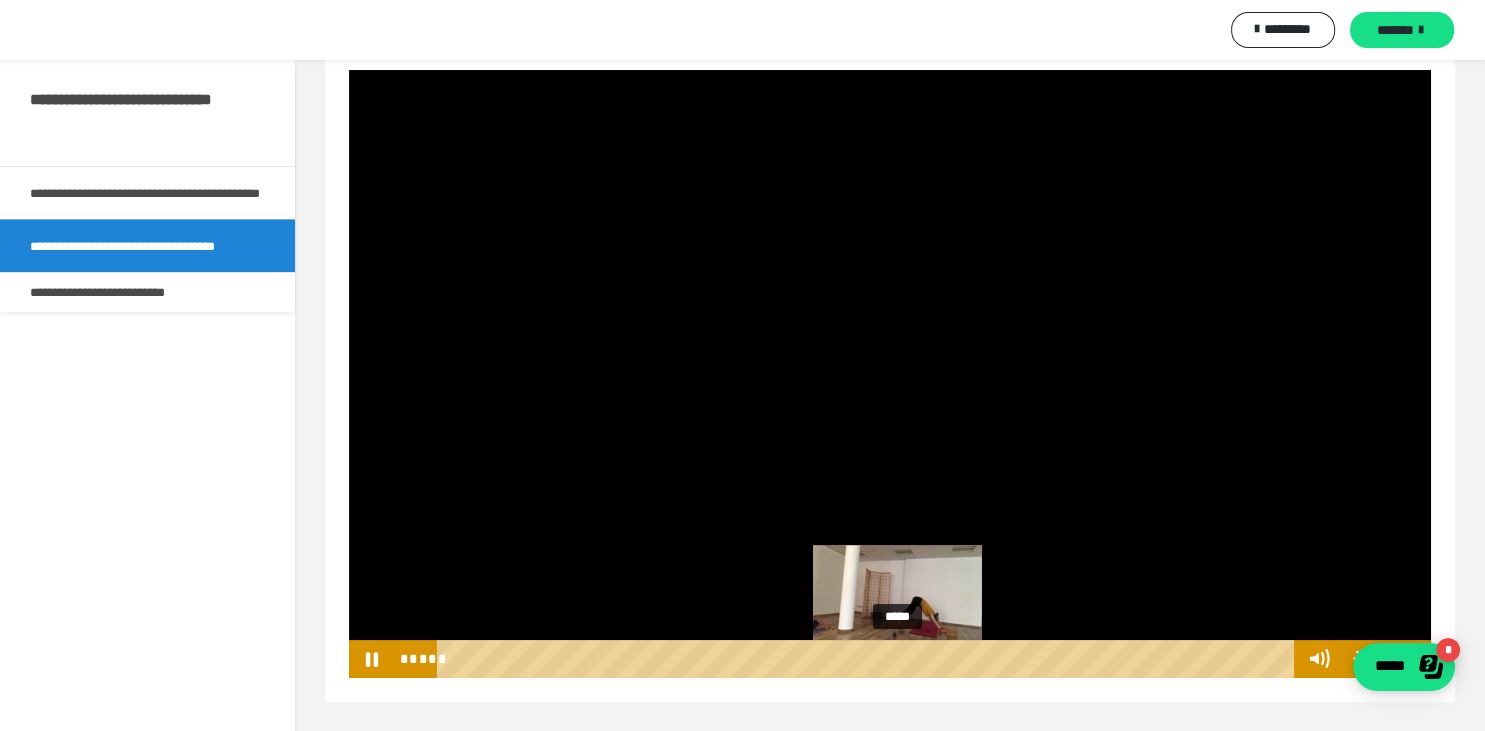click at bounding box center (897, 659) 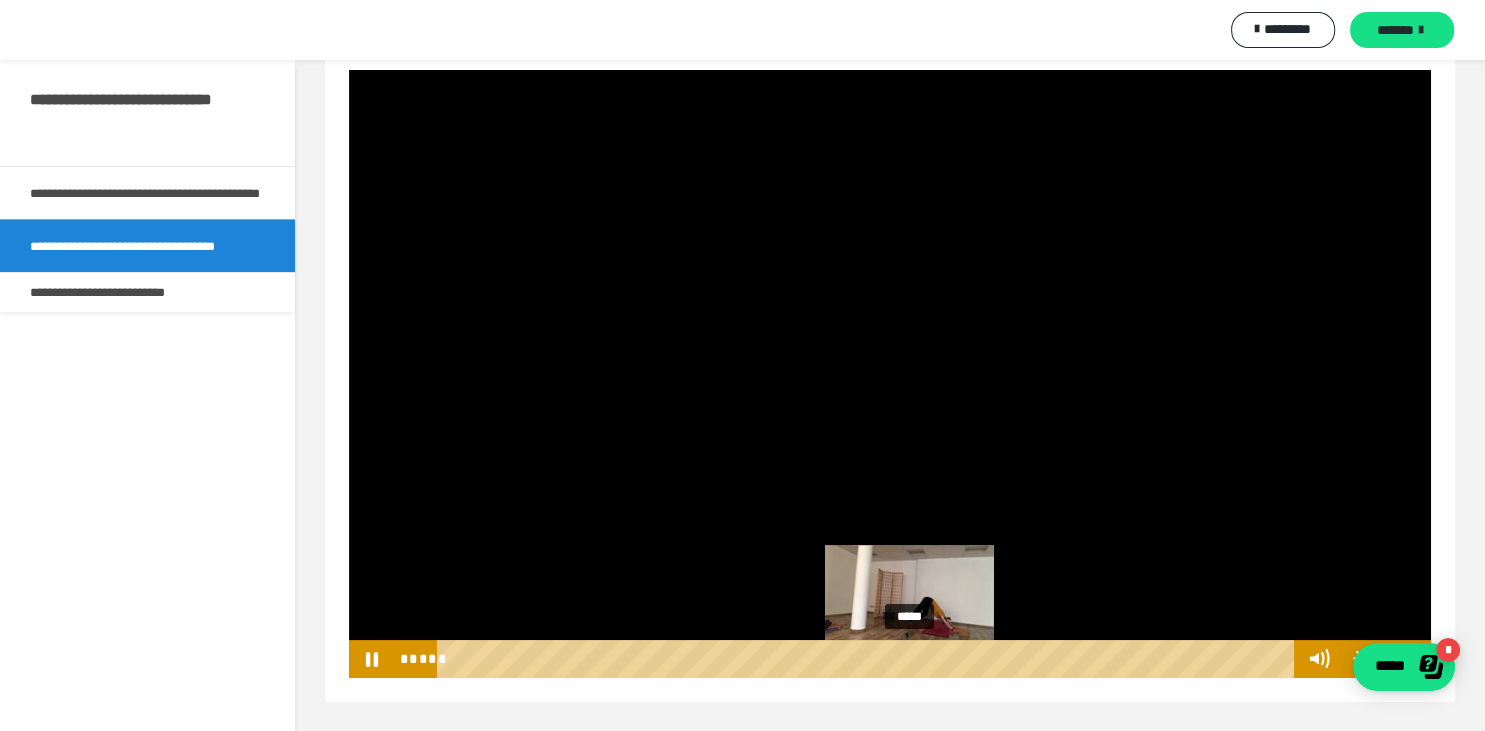 click on "*****" at bounding box center [869, 659] 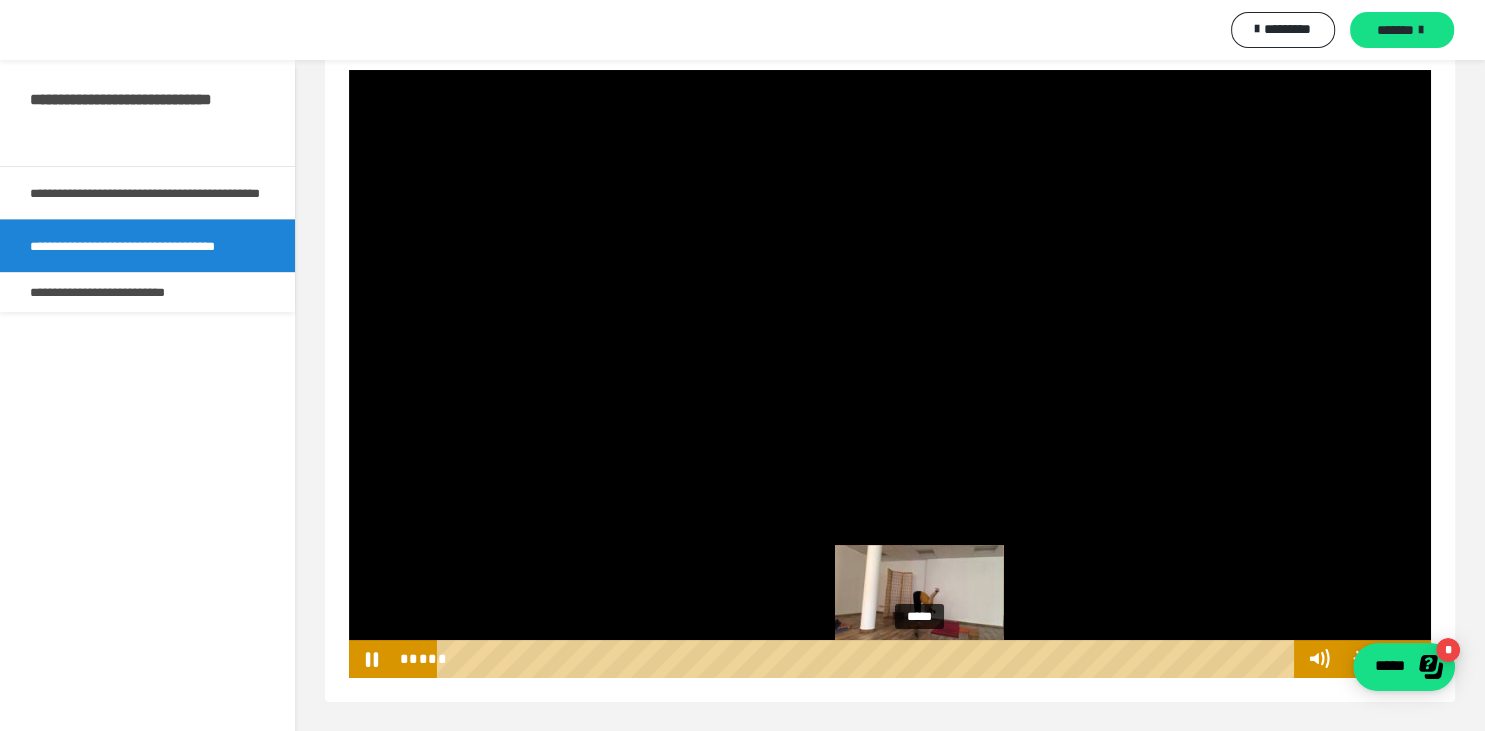 click on "*****" at bounding box center (869, 659) 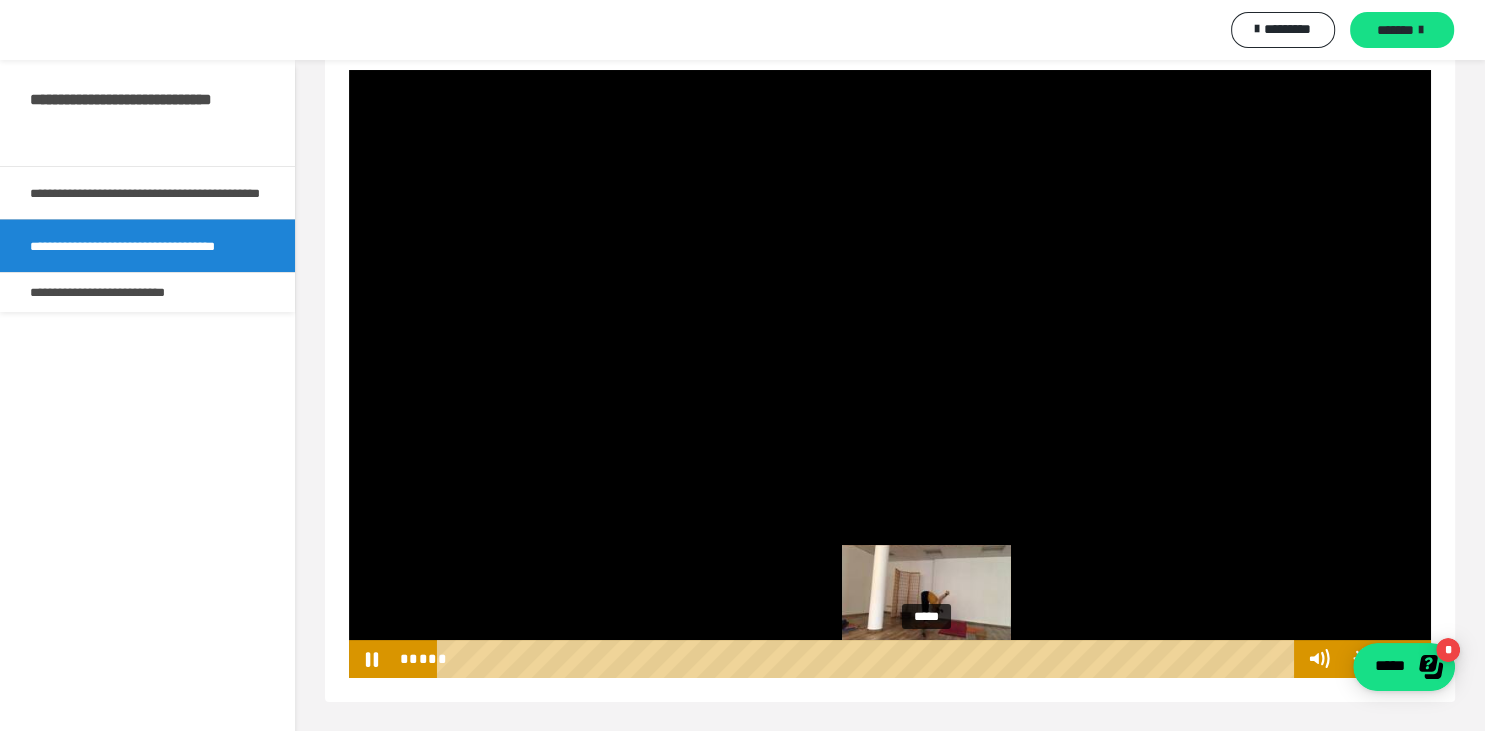 click on "*****" at bounding box center (869, 659) 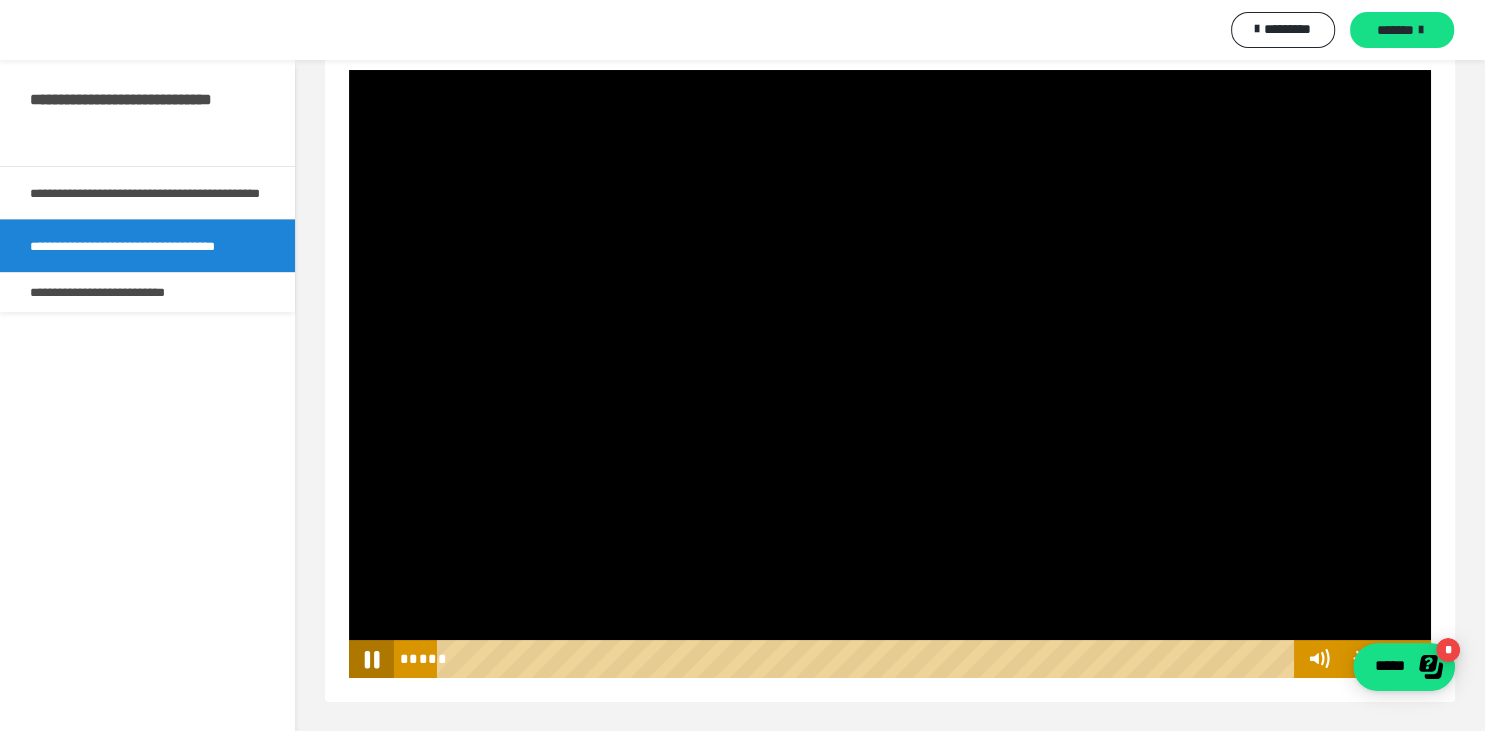 click 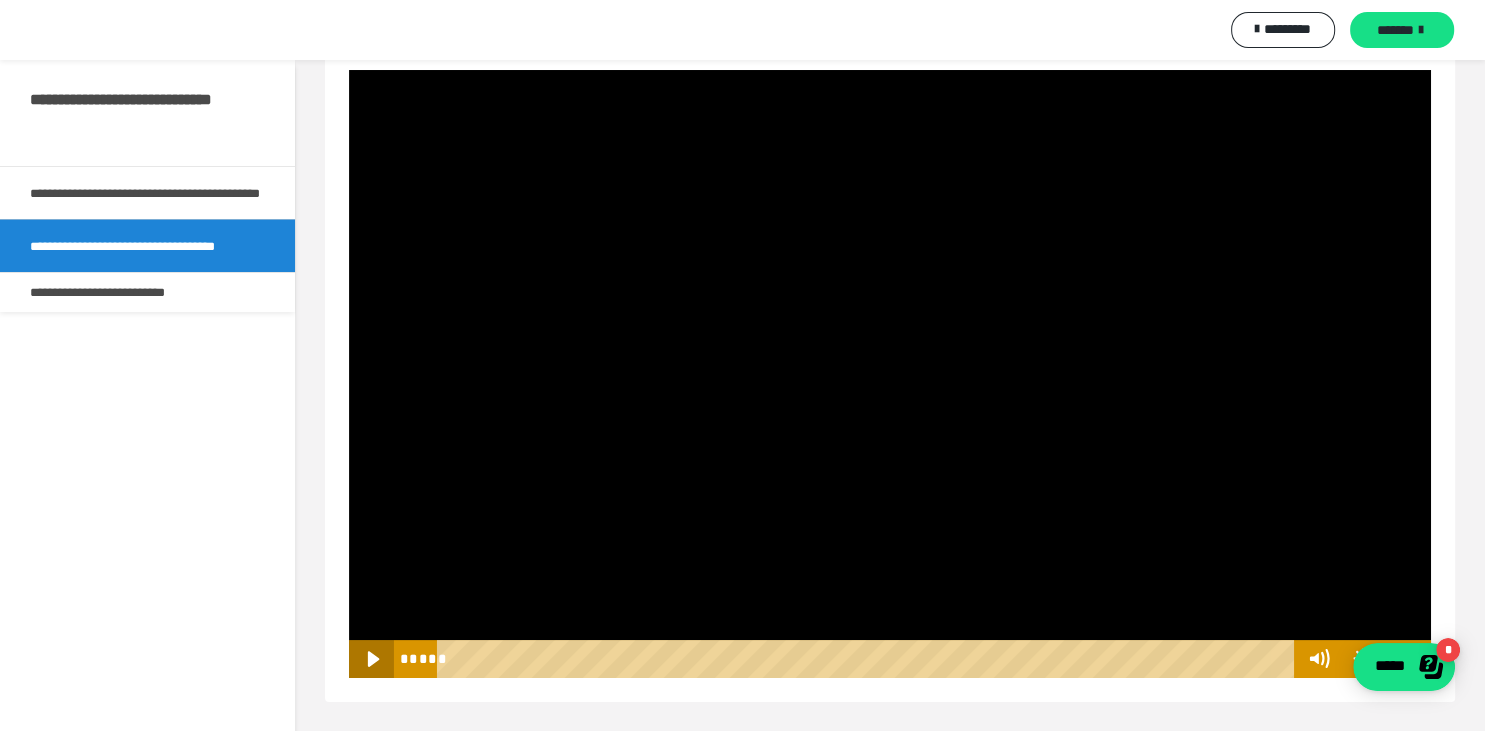 click 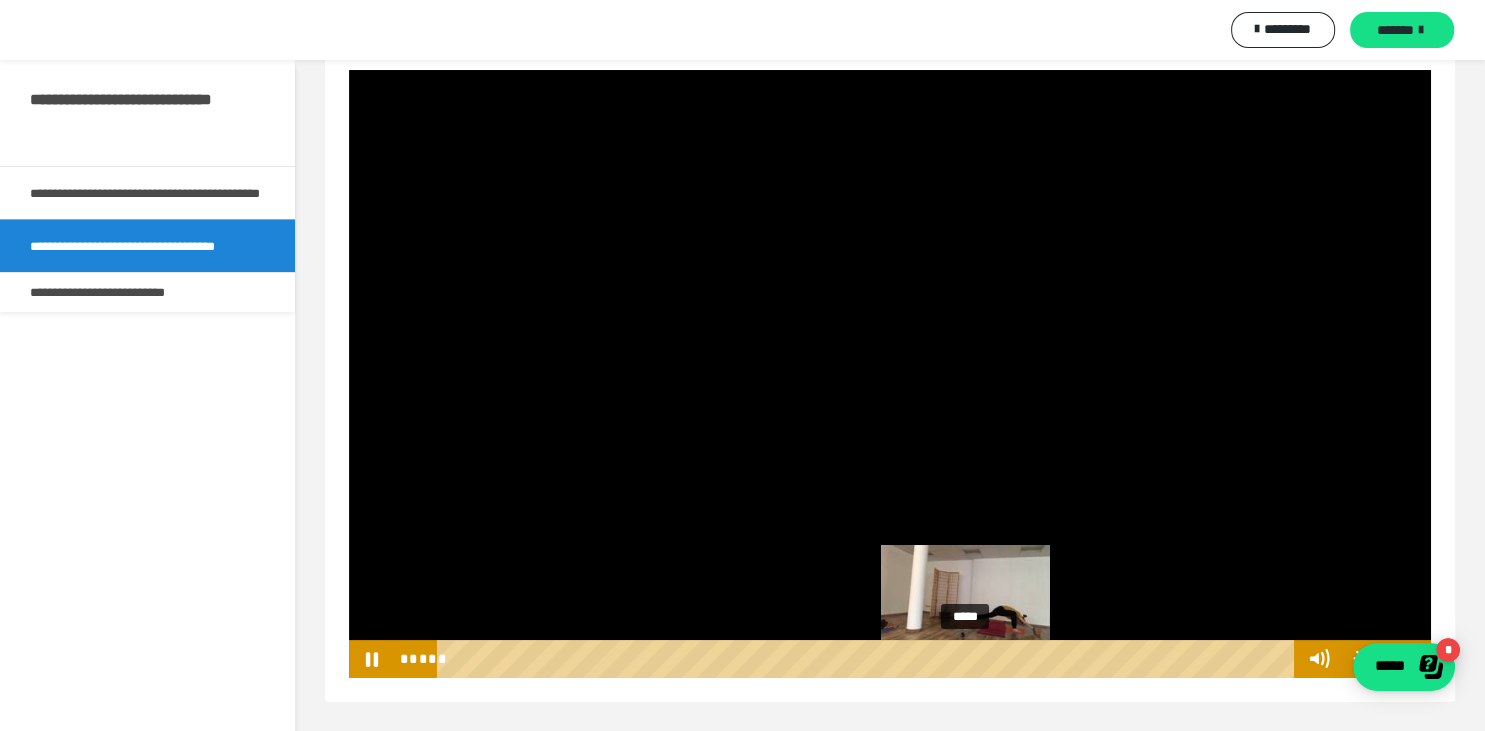 click on "*****" at bounding box center (869, 659) 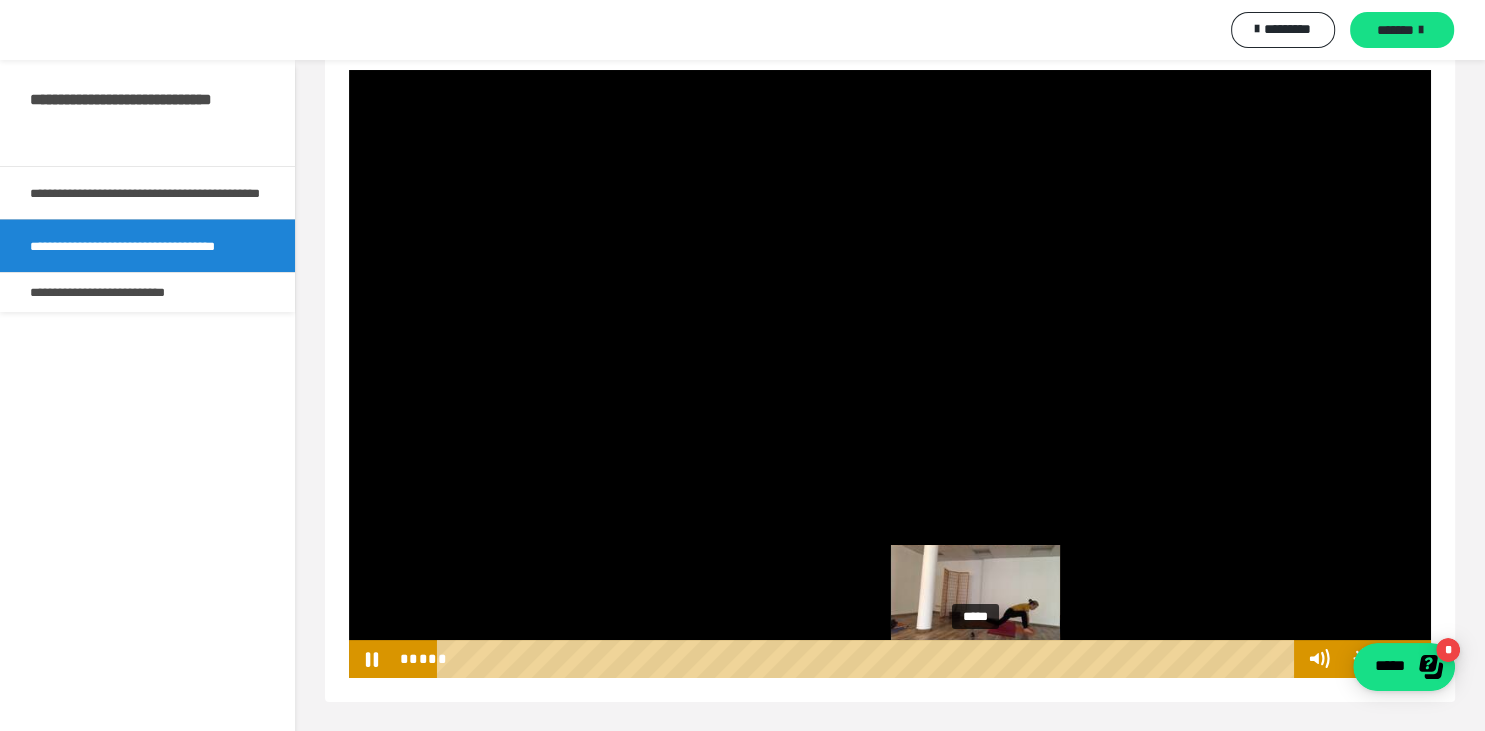 click on "*****" at bounding box center [869, 659] 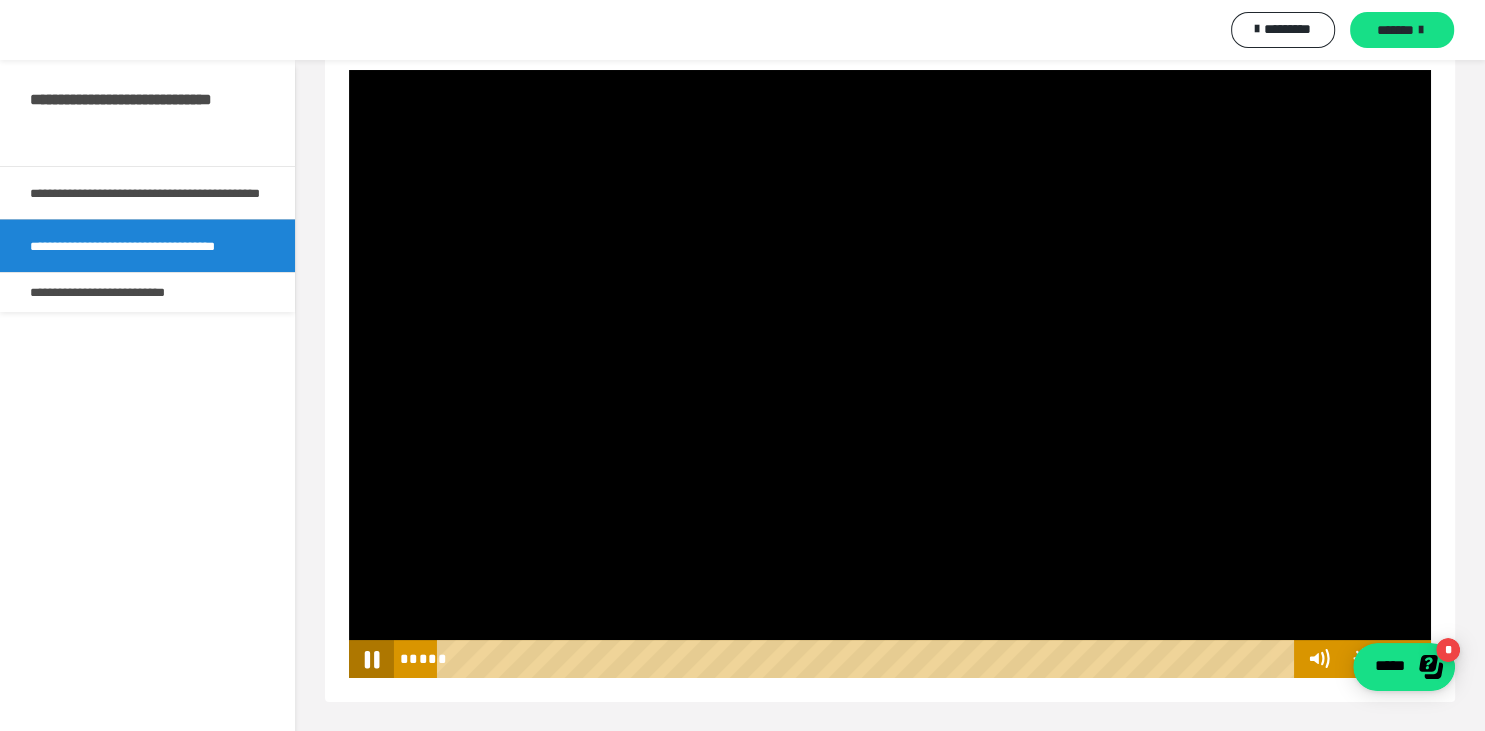 click 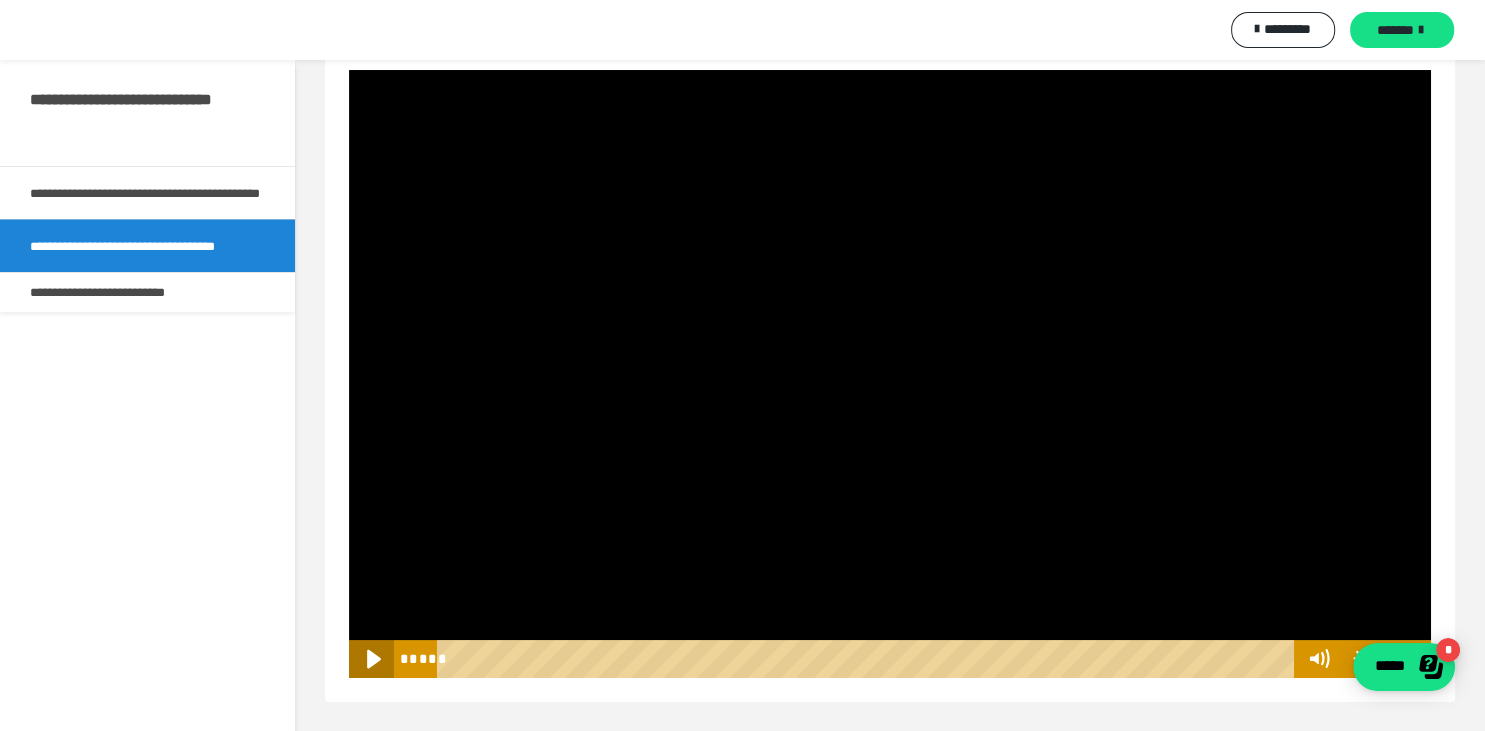 click 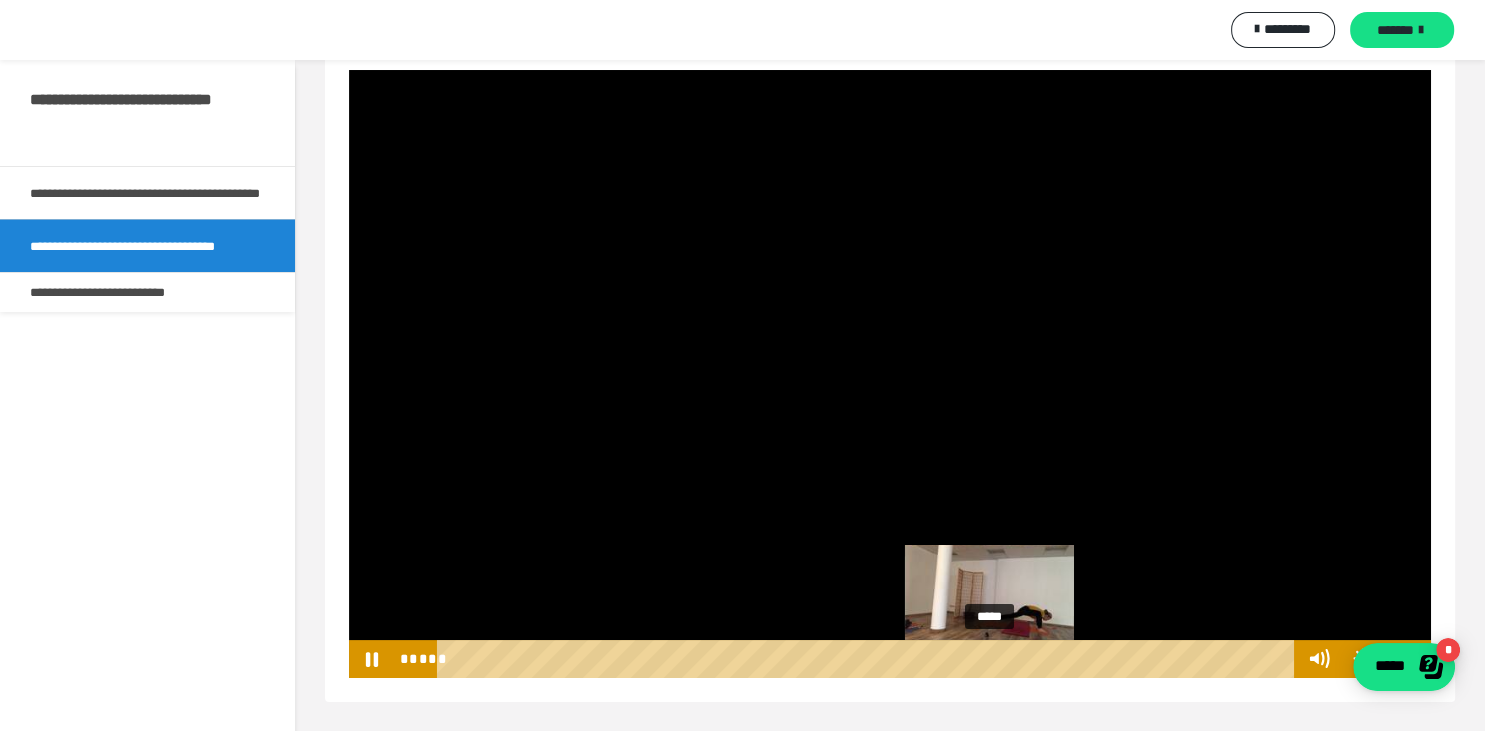 click on "*****" at bounding box center (869, 659) 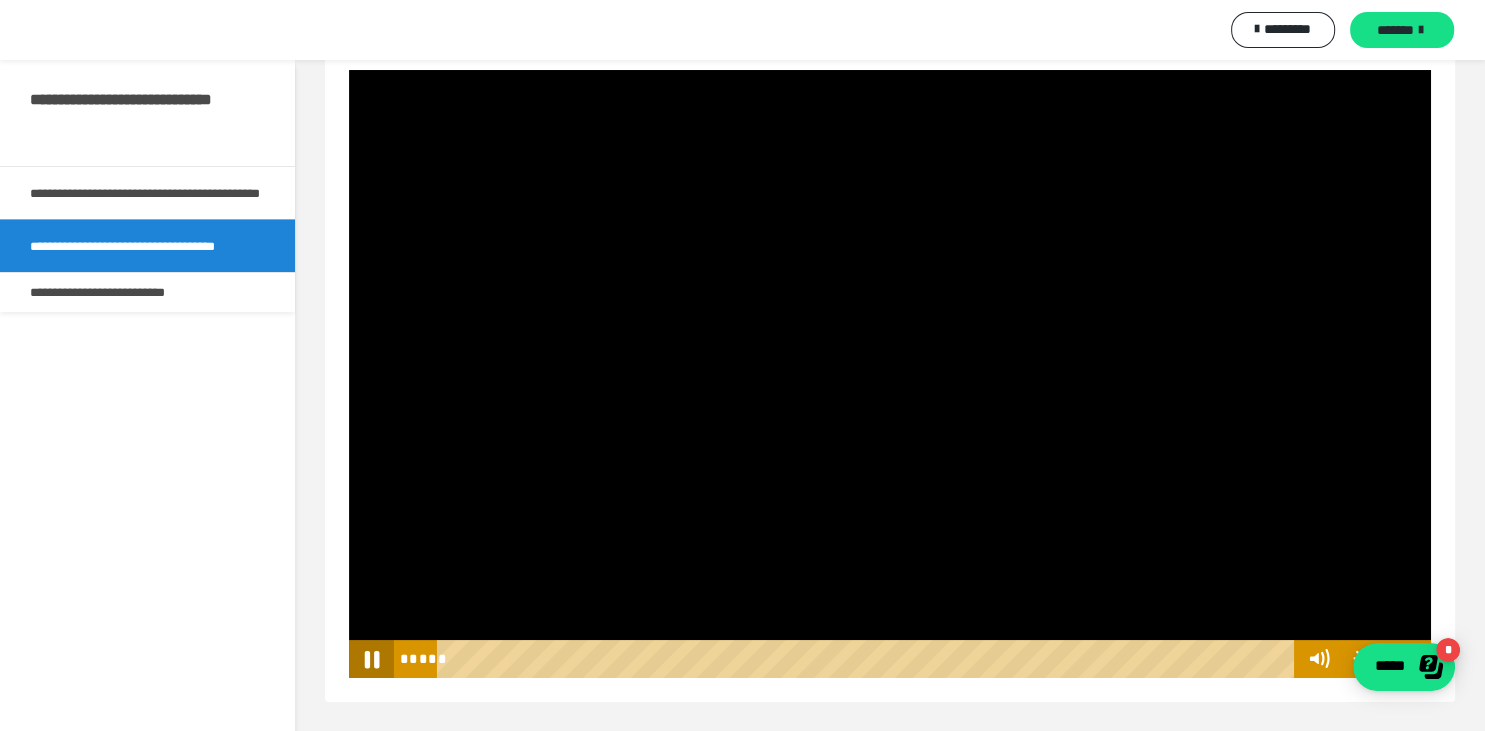 click 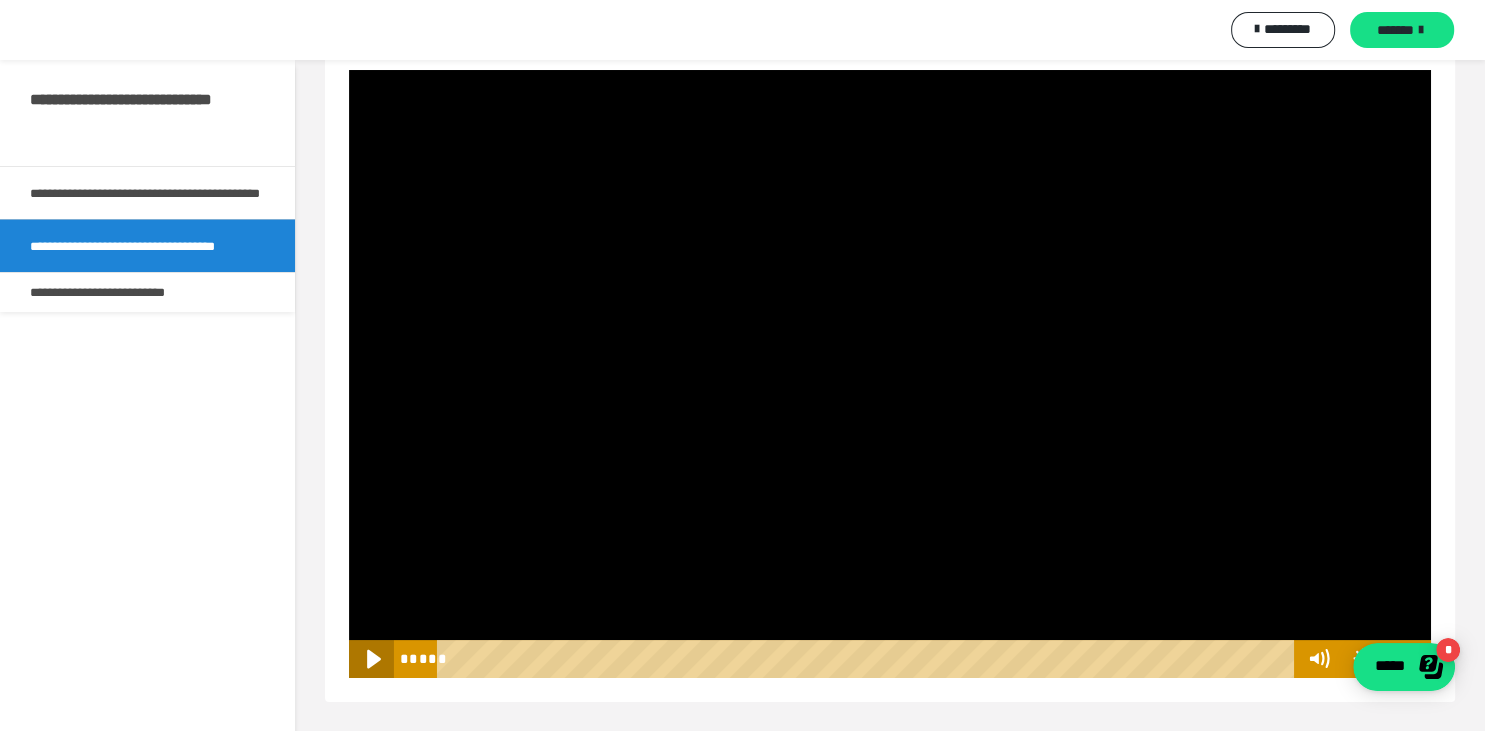 click 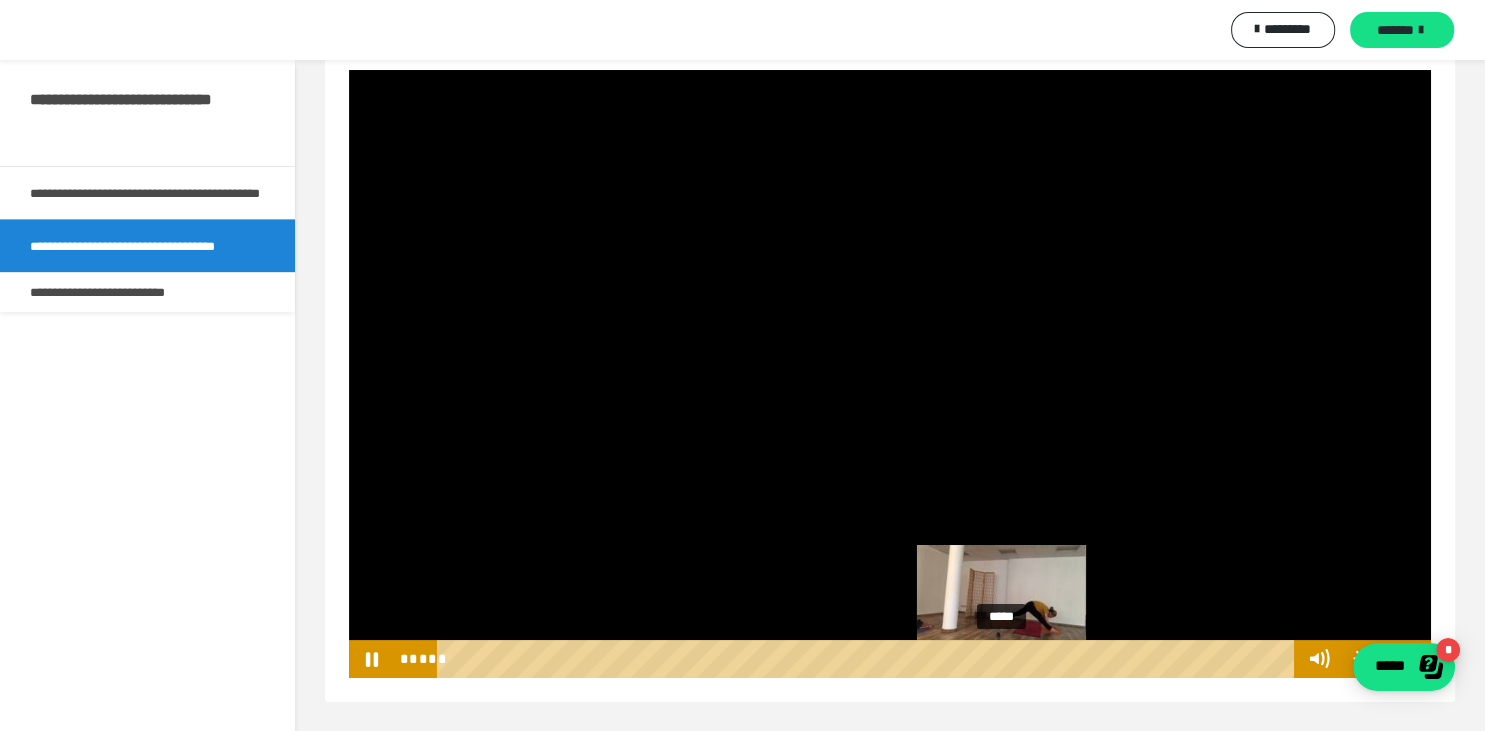 click on "*****" at bounding box center [869, 659] 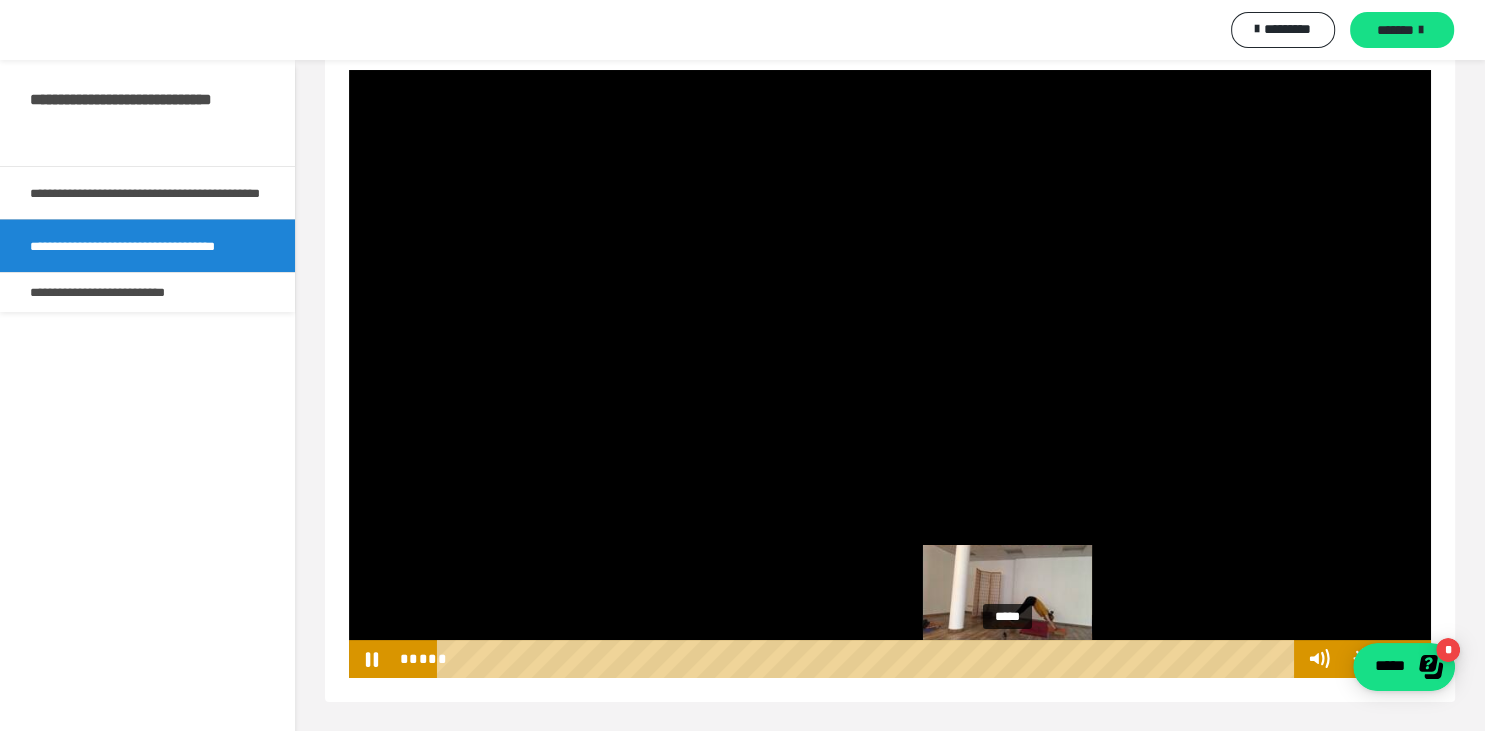 click on "*****" at bounding box center (869, 659) 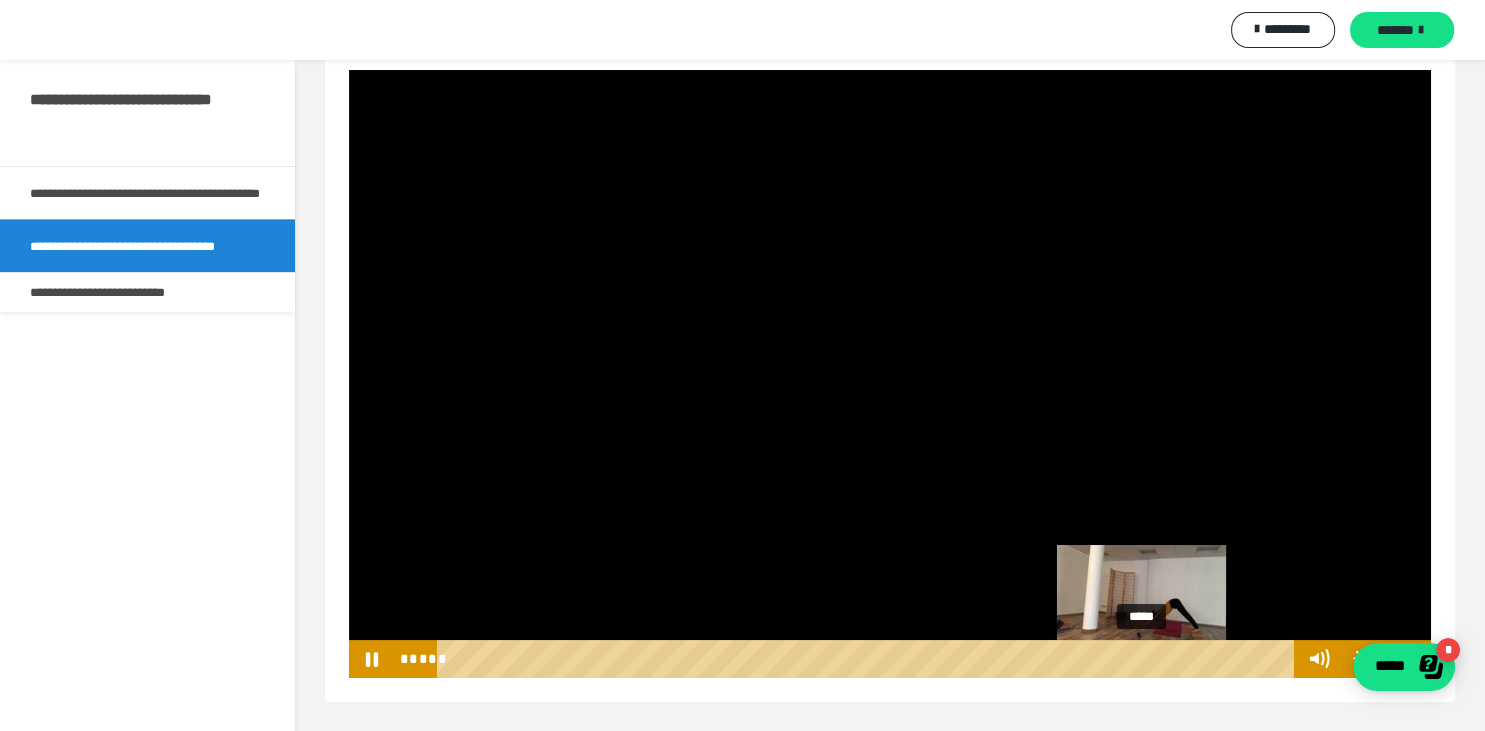 click on "*****" at bounding box center [869, 659] 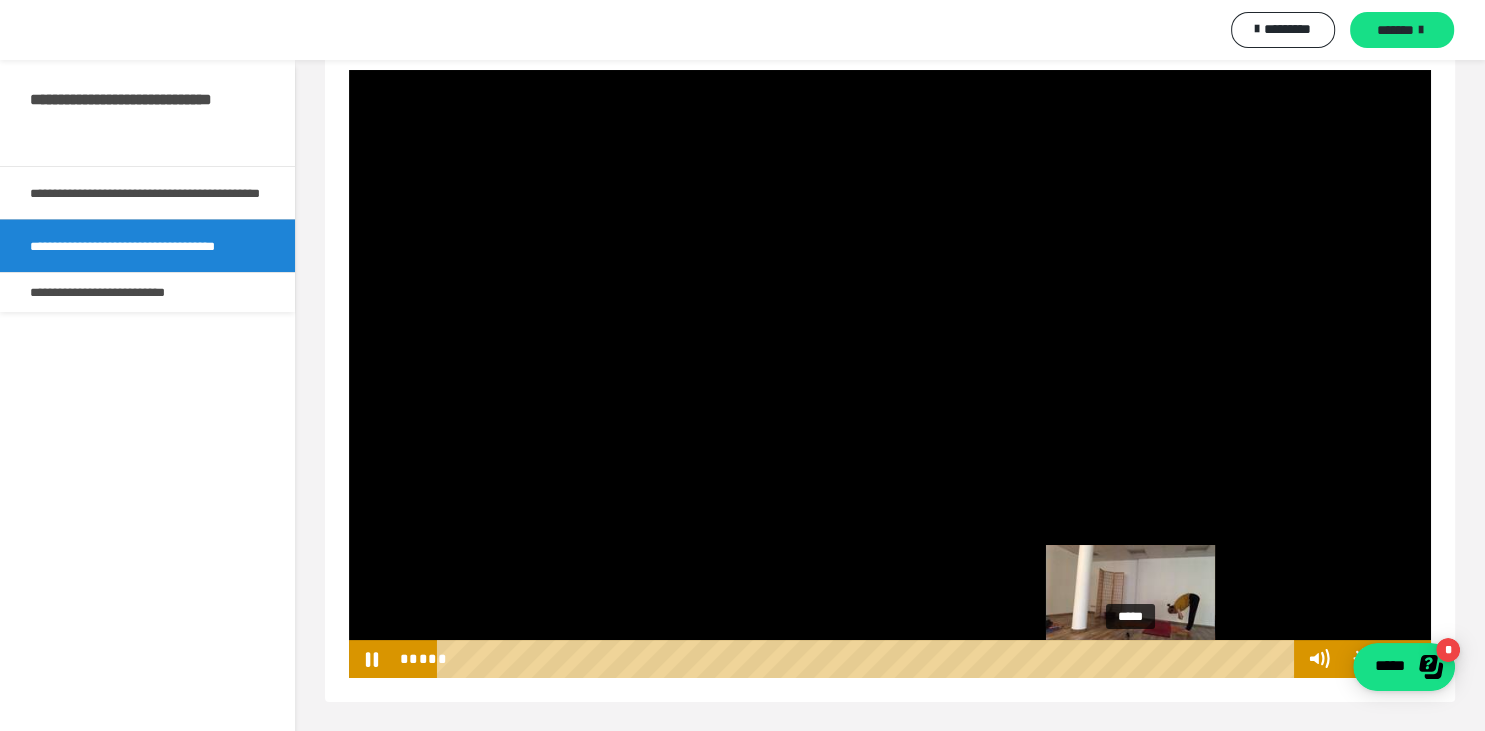 click on "*****" at bounding box center (869, 659) 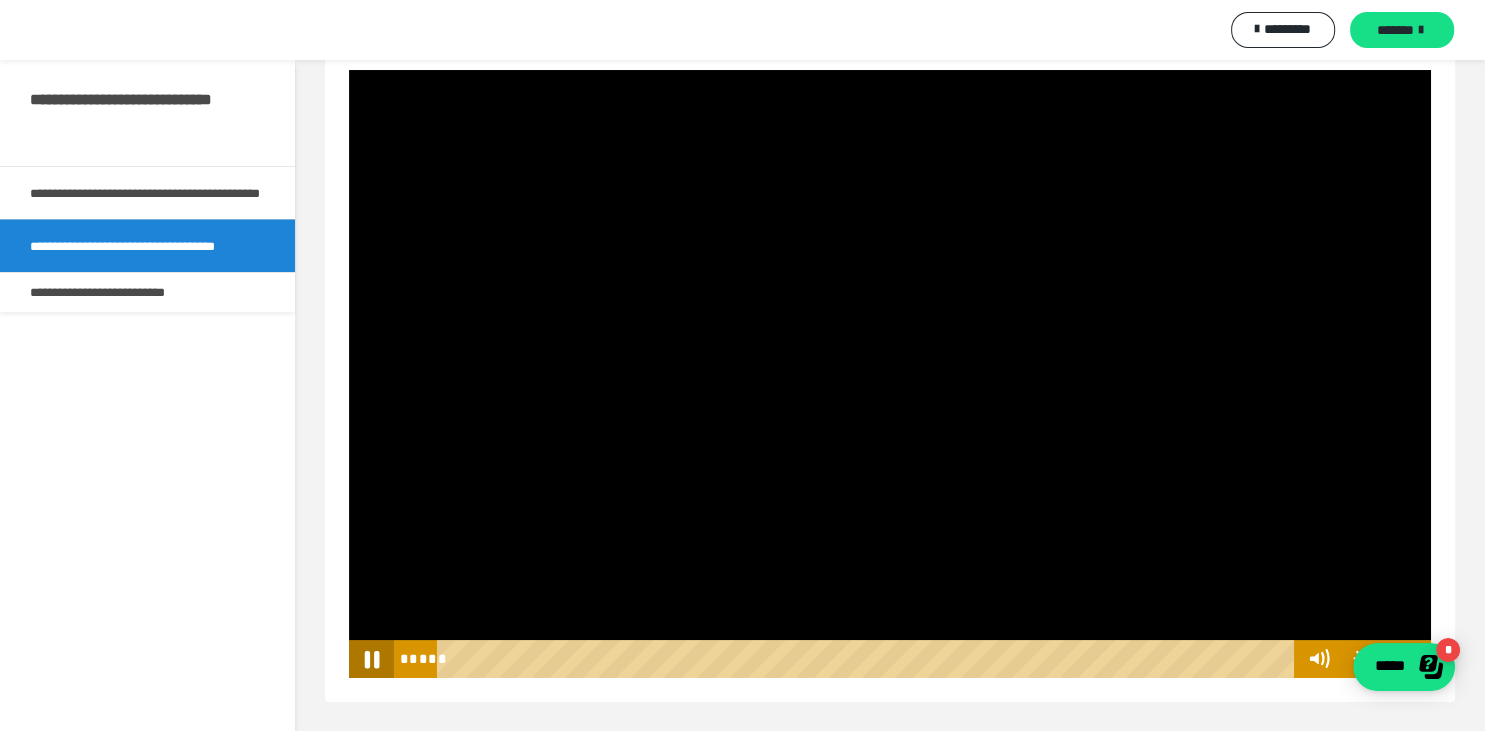 click 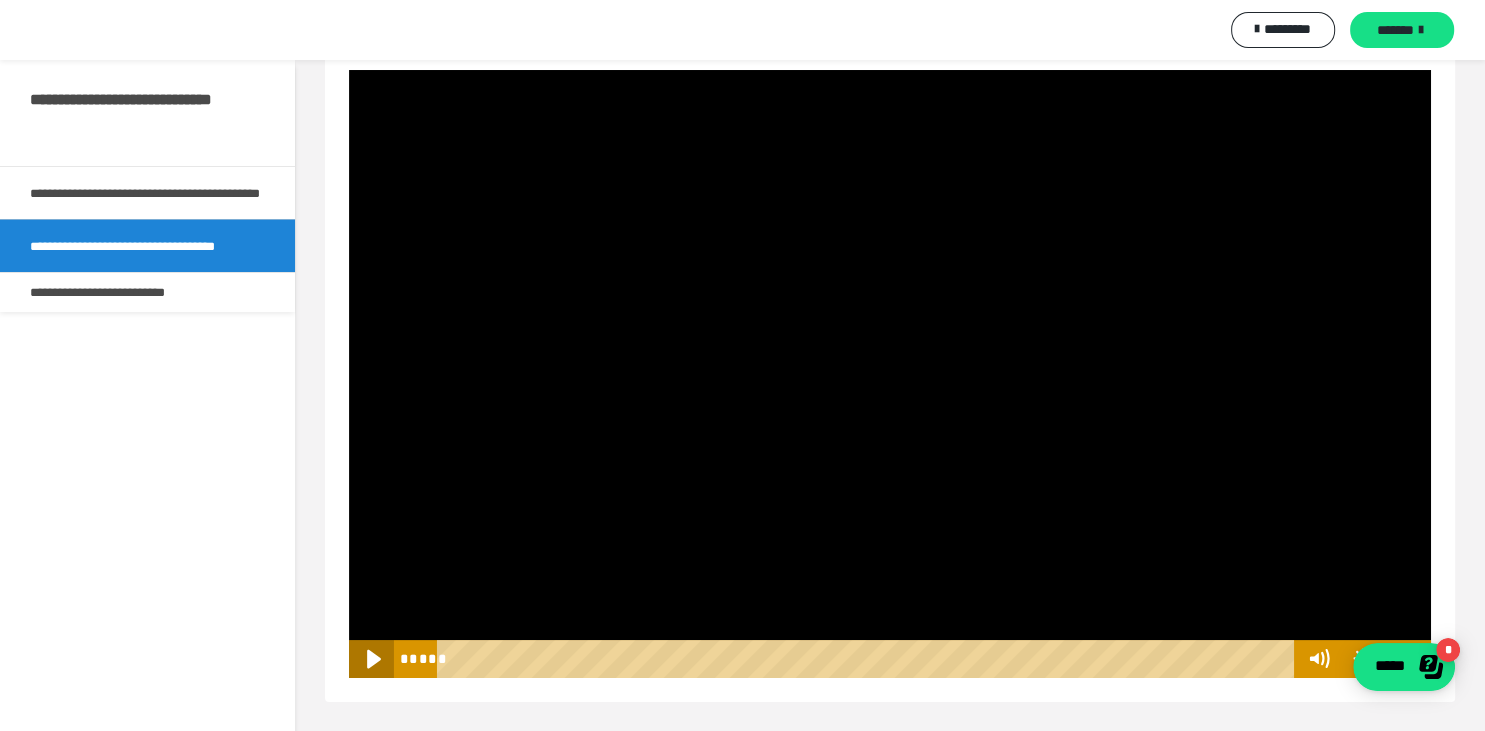 click 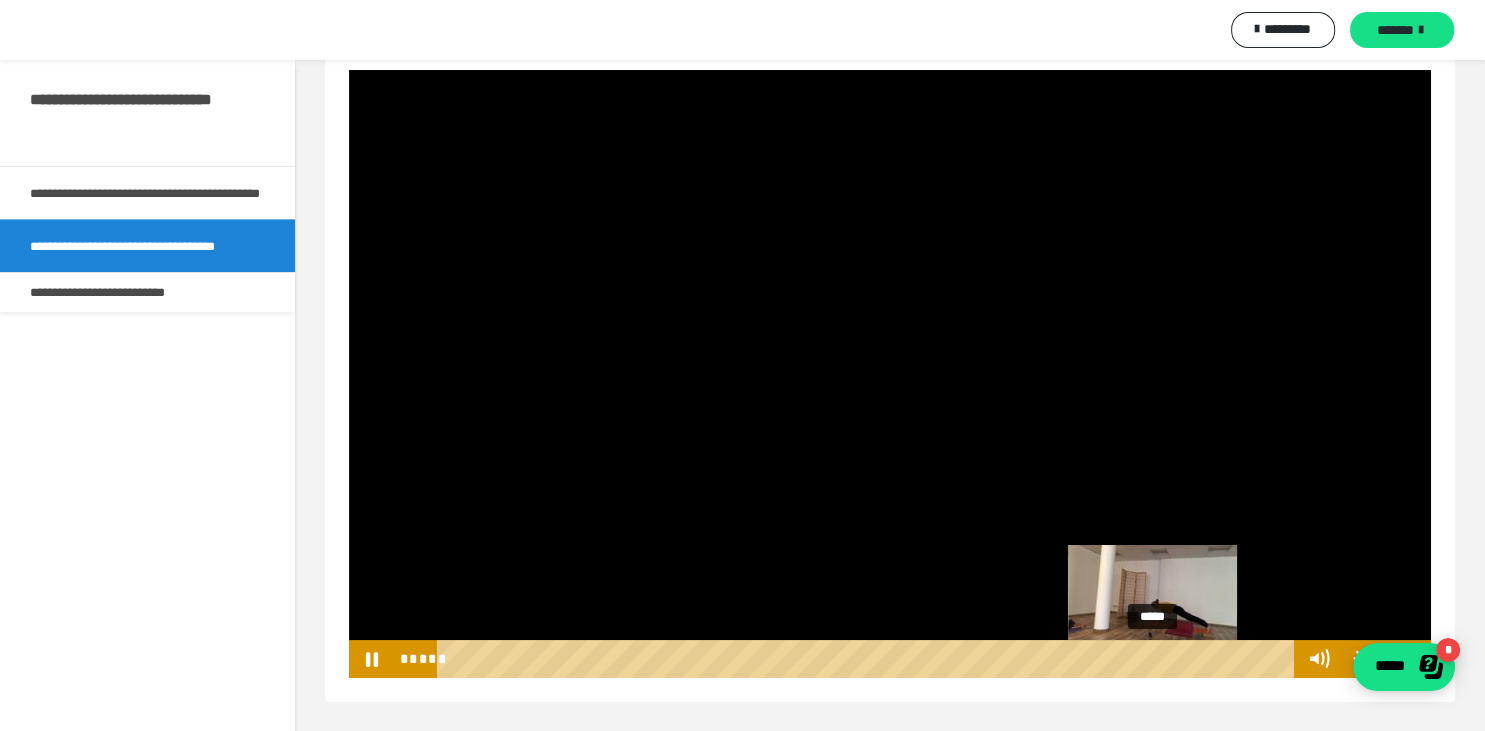 click on "*****" at bounding box center [869, 659] 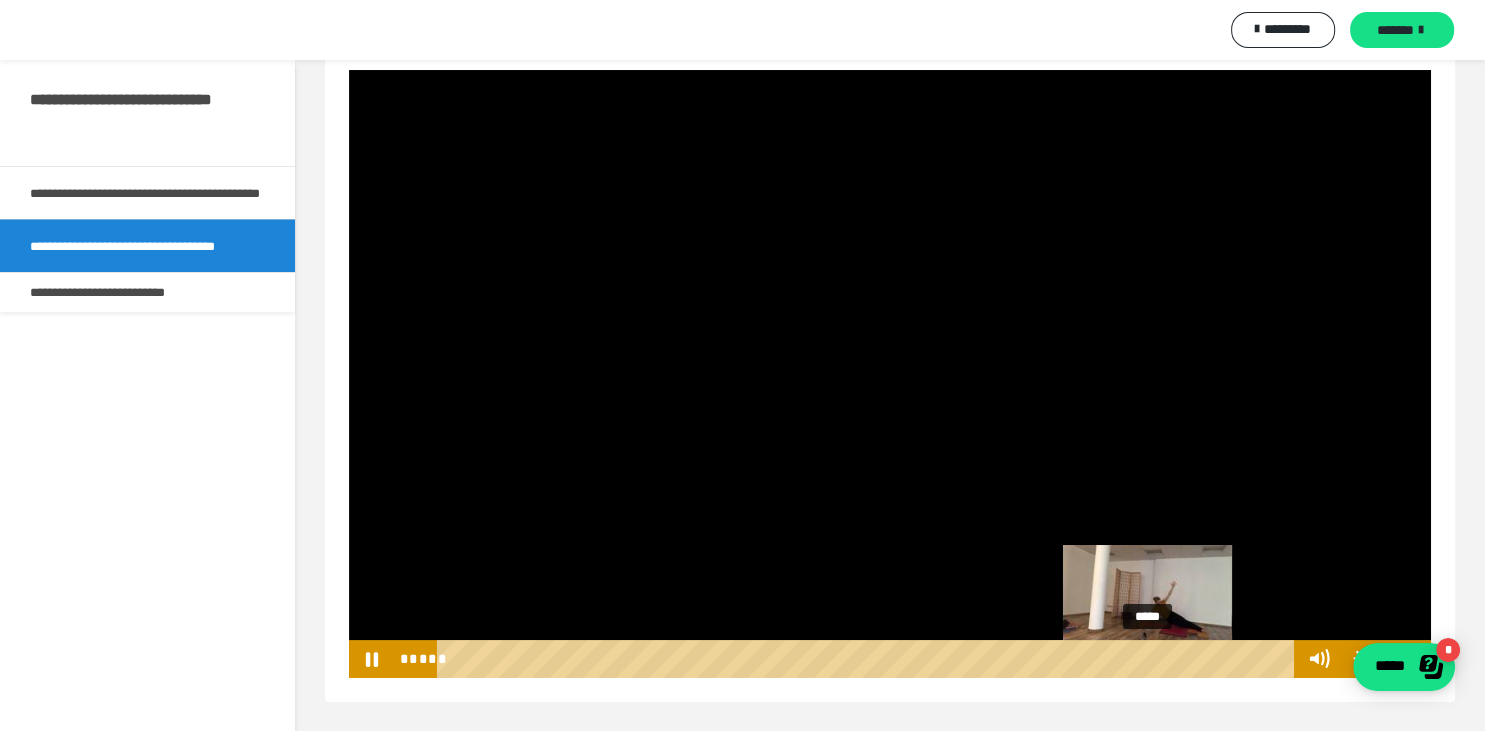 click at bounding box center [1147, 659] 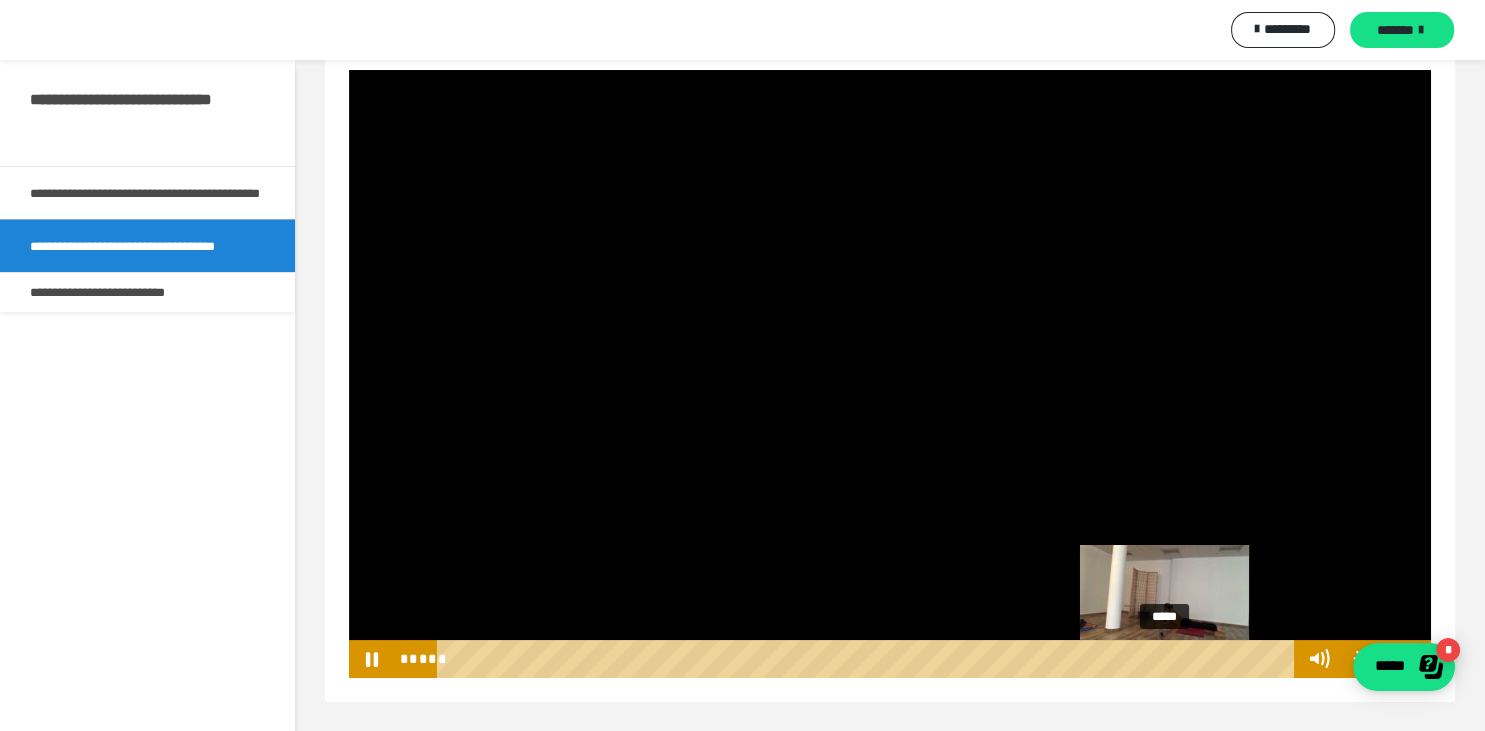 click at bounding box center (1164, 659) 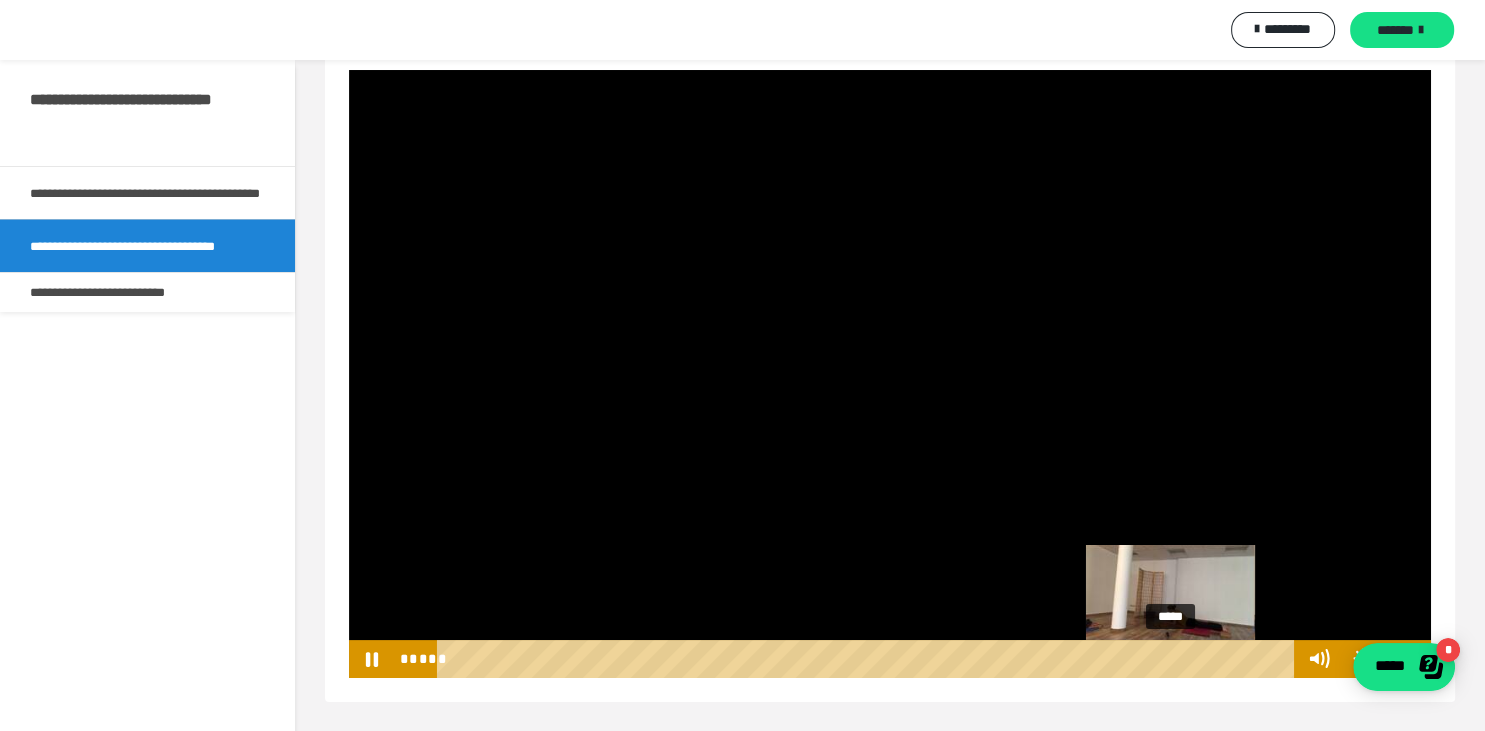 click on "*****" at bounding box center (869, 659) 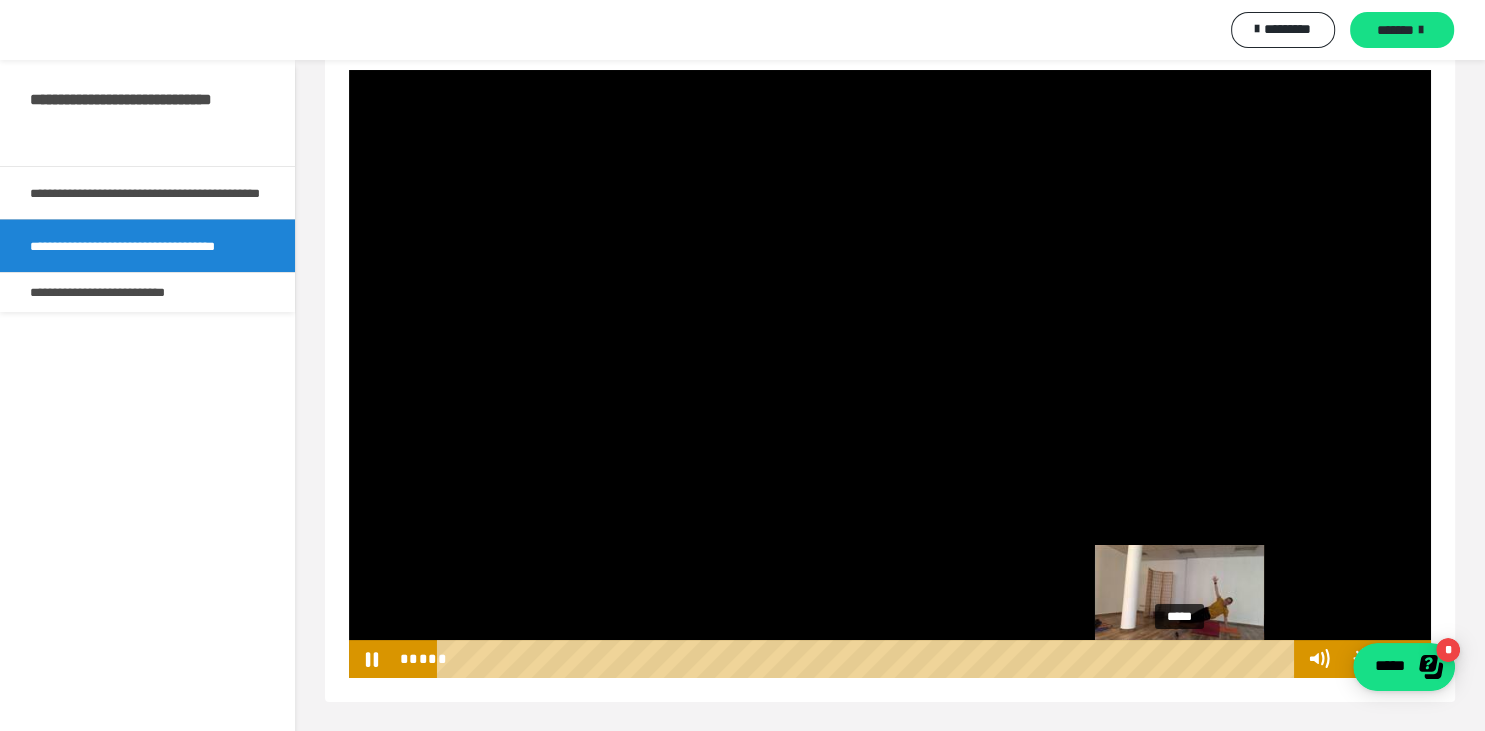 click on "*****" at bounding box center (869, 659) 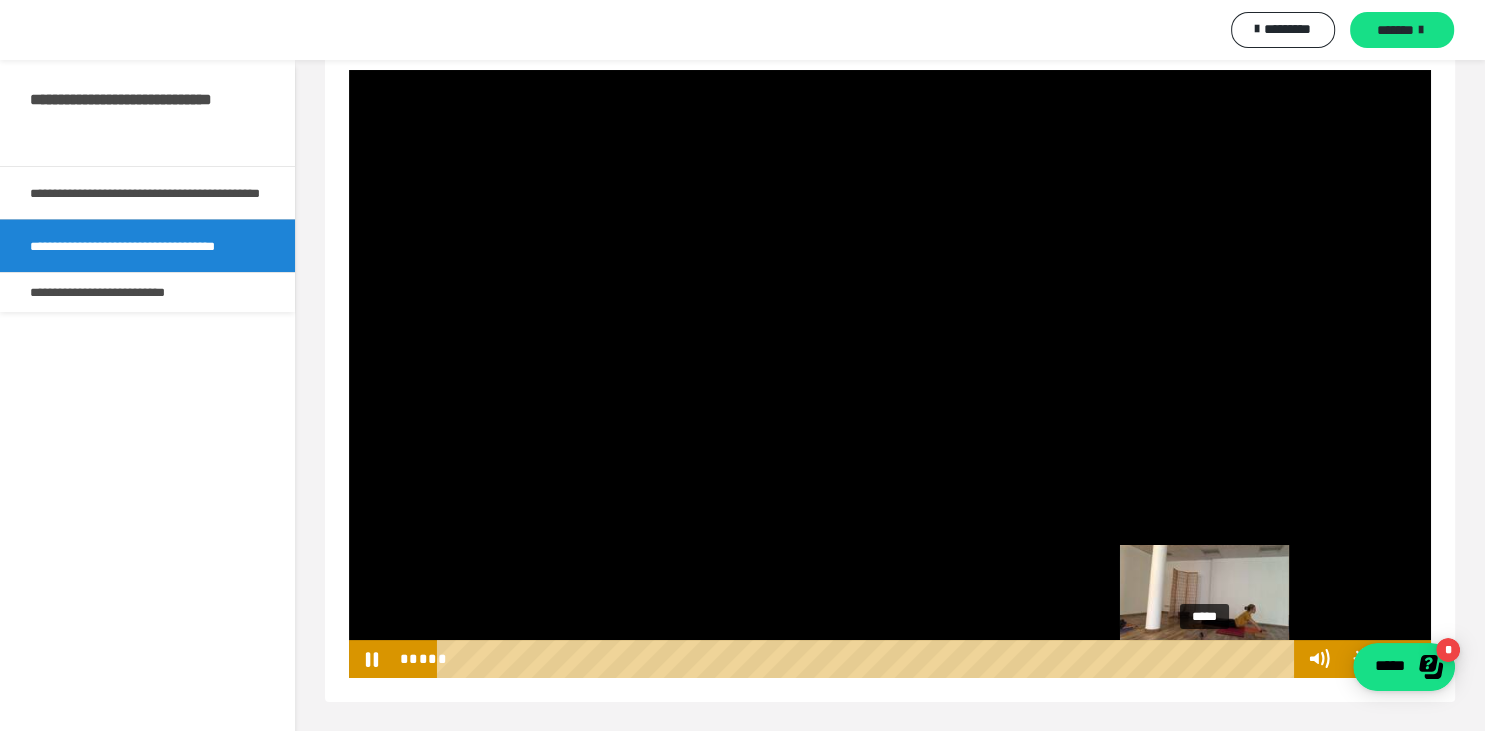click on "*****" at bounding box center [869, 659] 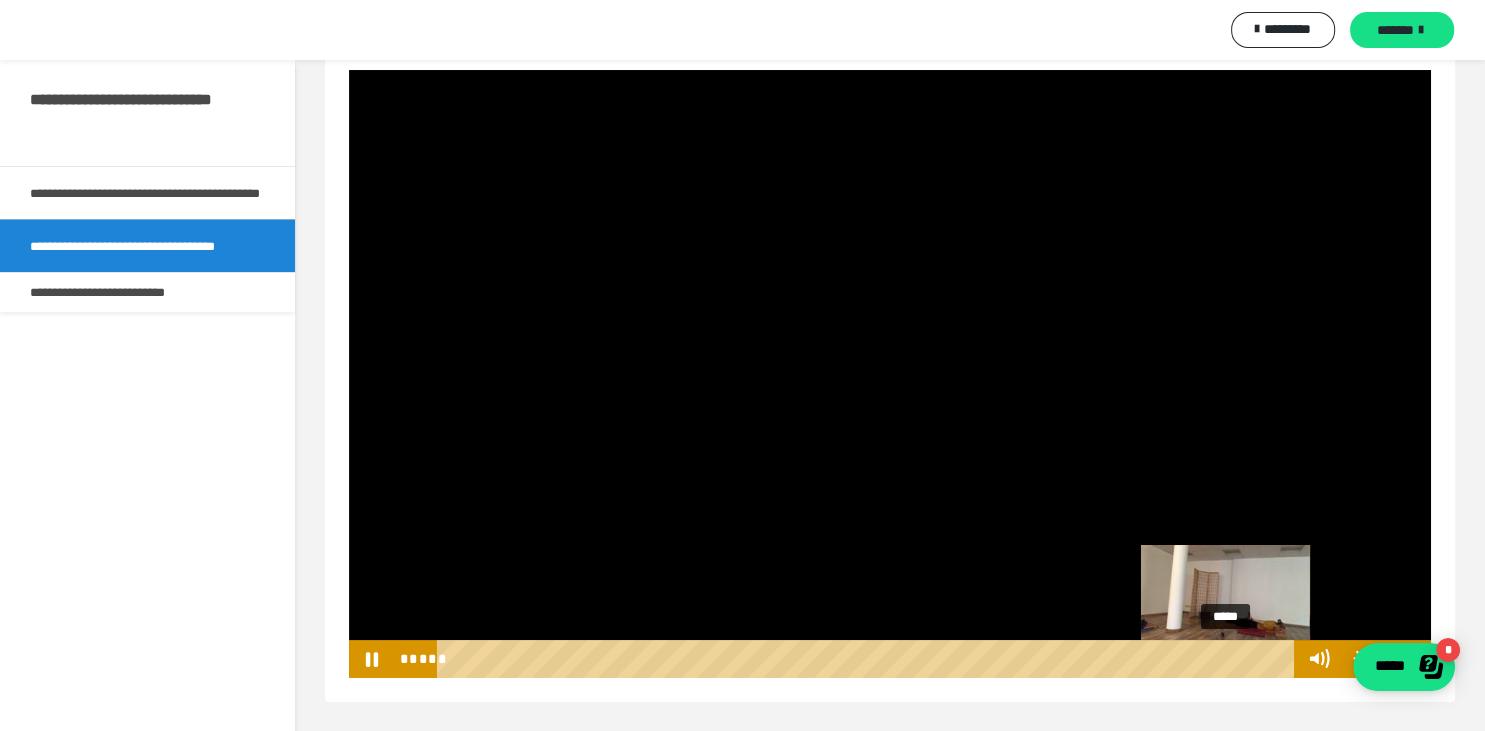click on "*****" at bounding box center (869, 659) 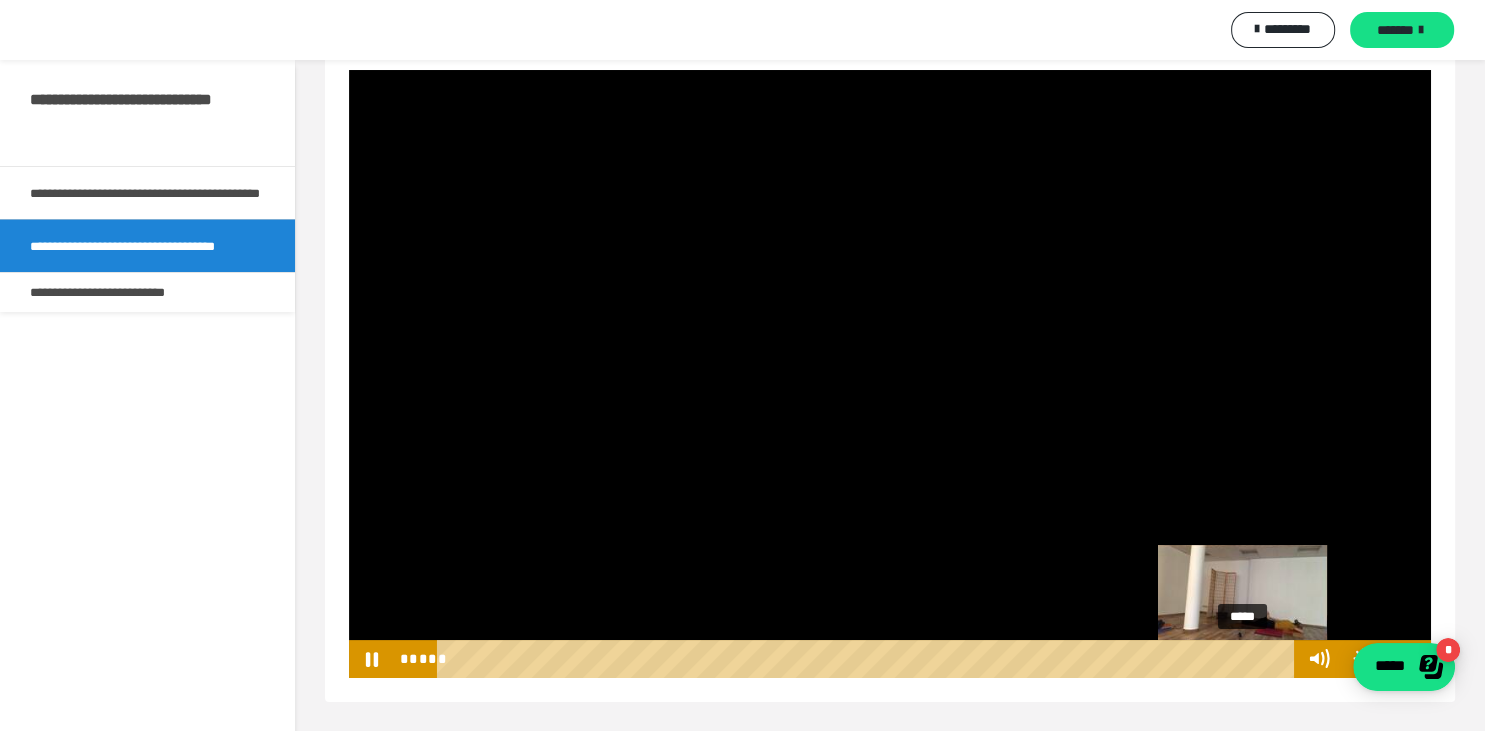 click on "*****" at bounding box center (869, 659) 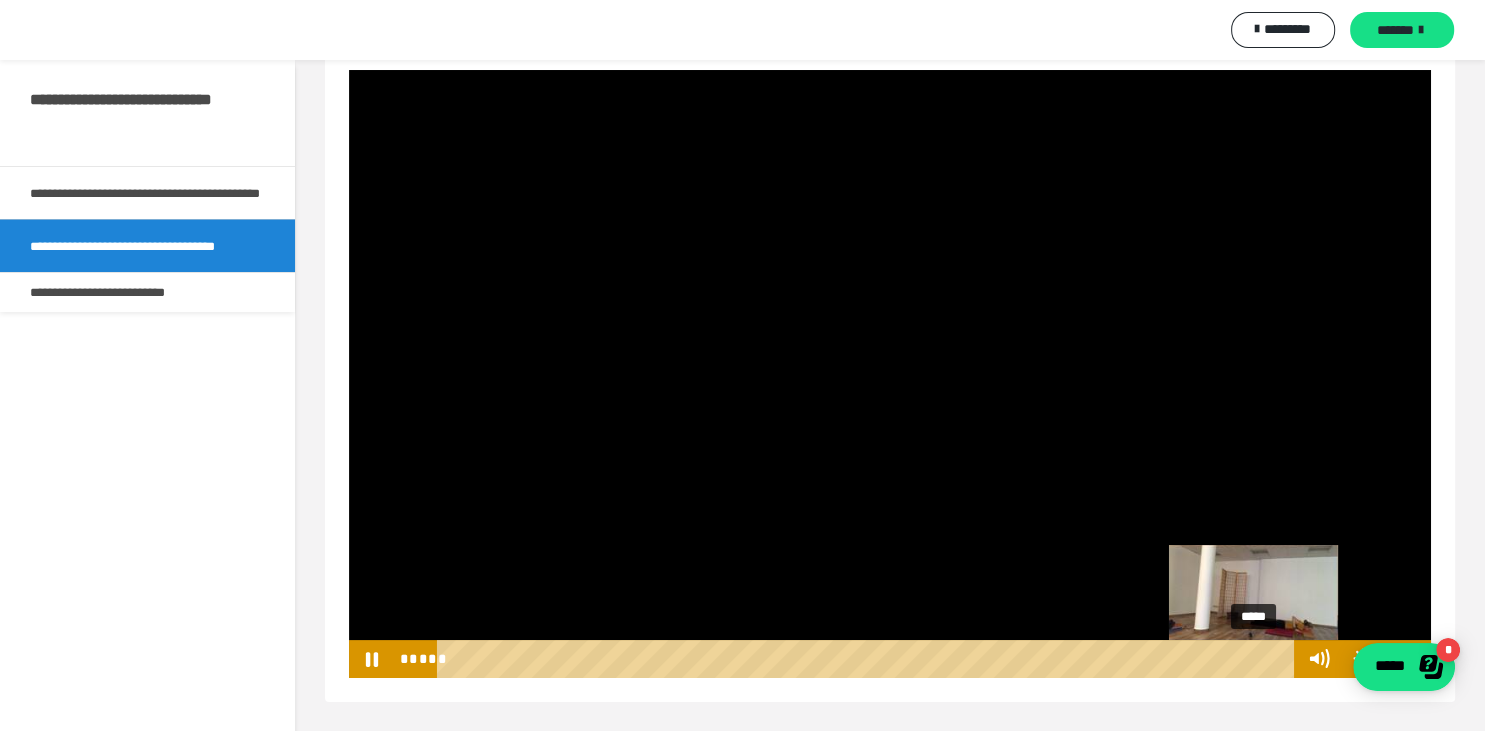 click on "*****" at bounding box center [869, 659] 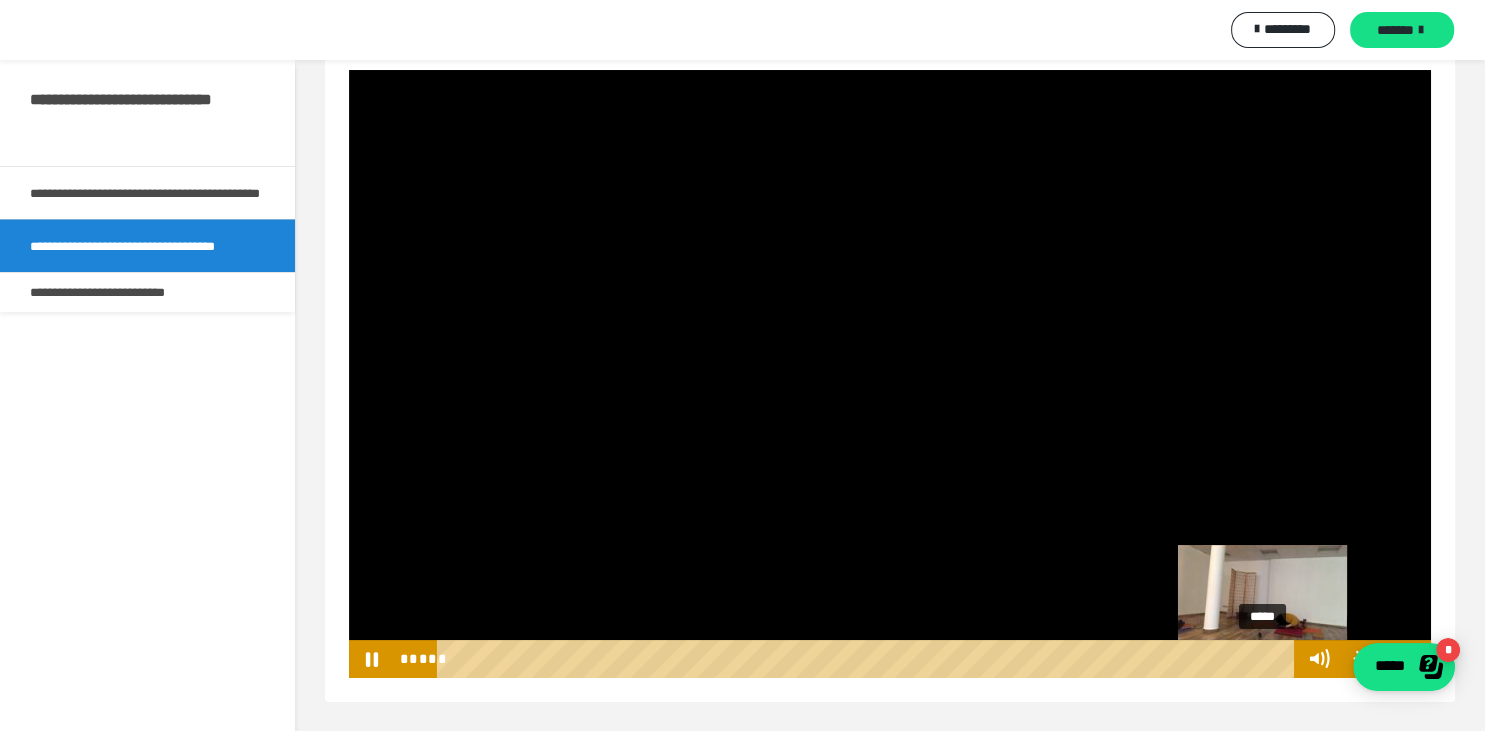 click on "*****" at bounding box center (869, 659) 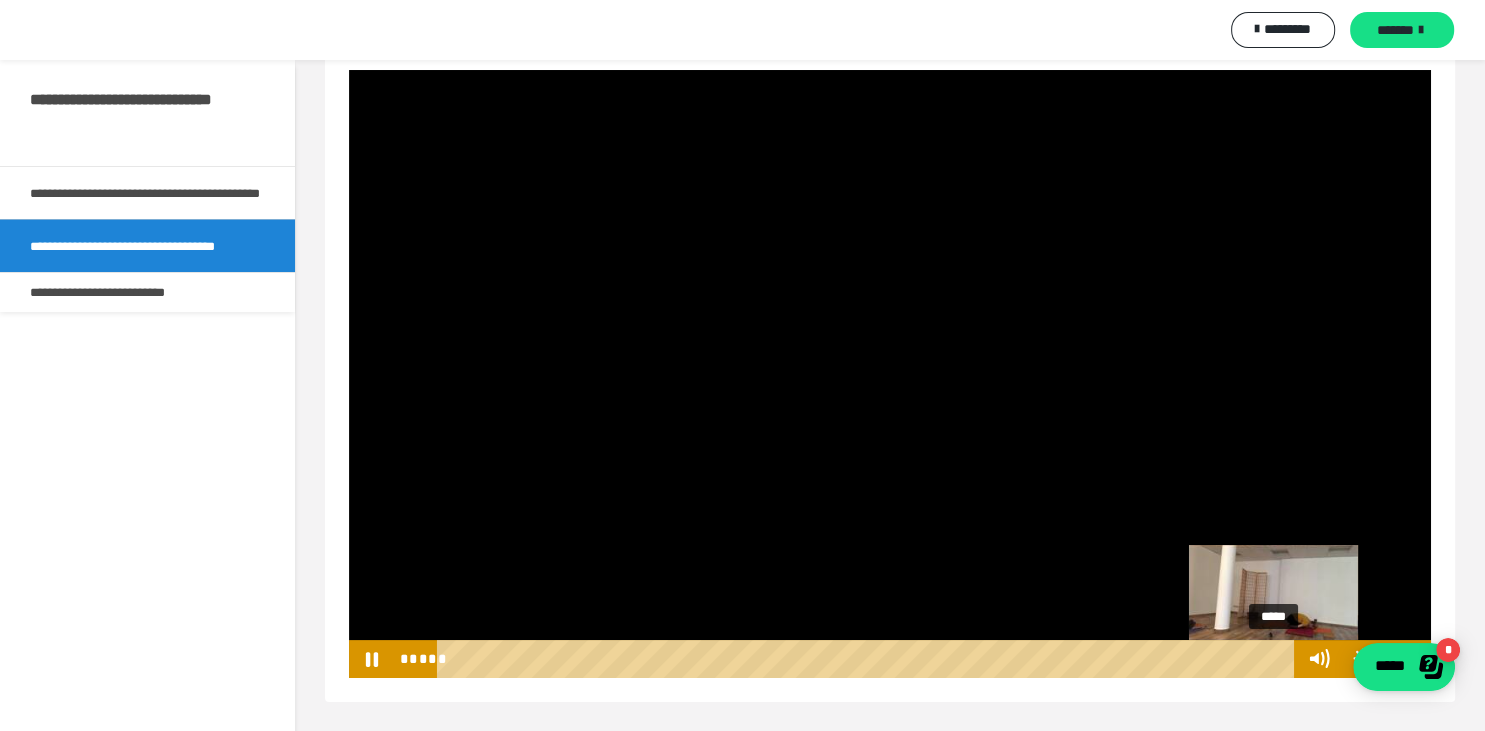click on "*****" at bounding box center (869, 659) 